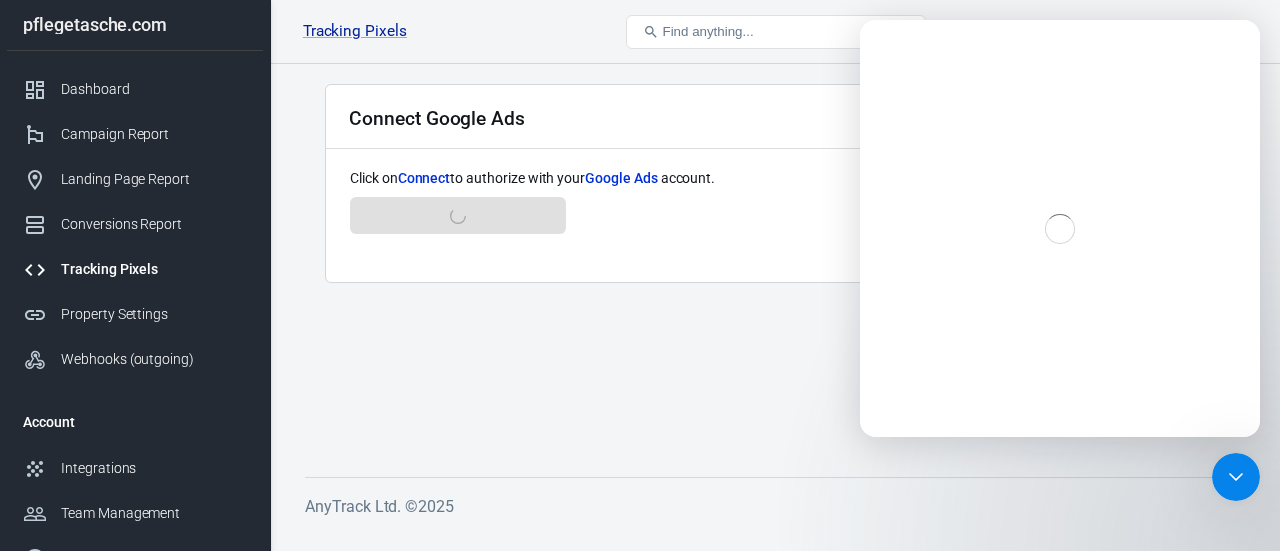 scroll, scrollTop: 0, scrollLeft: 0, axis: both 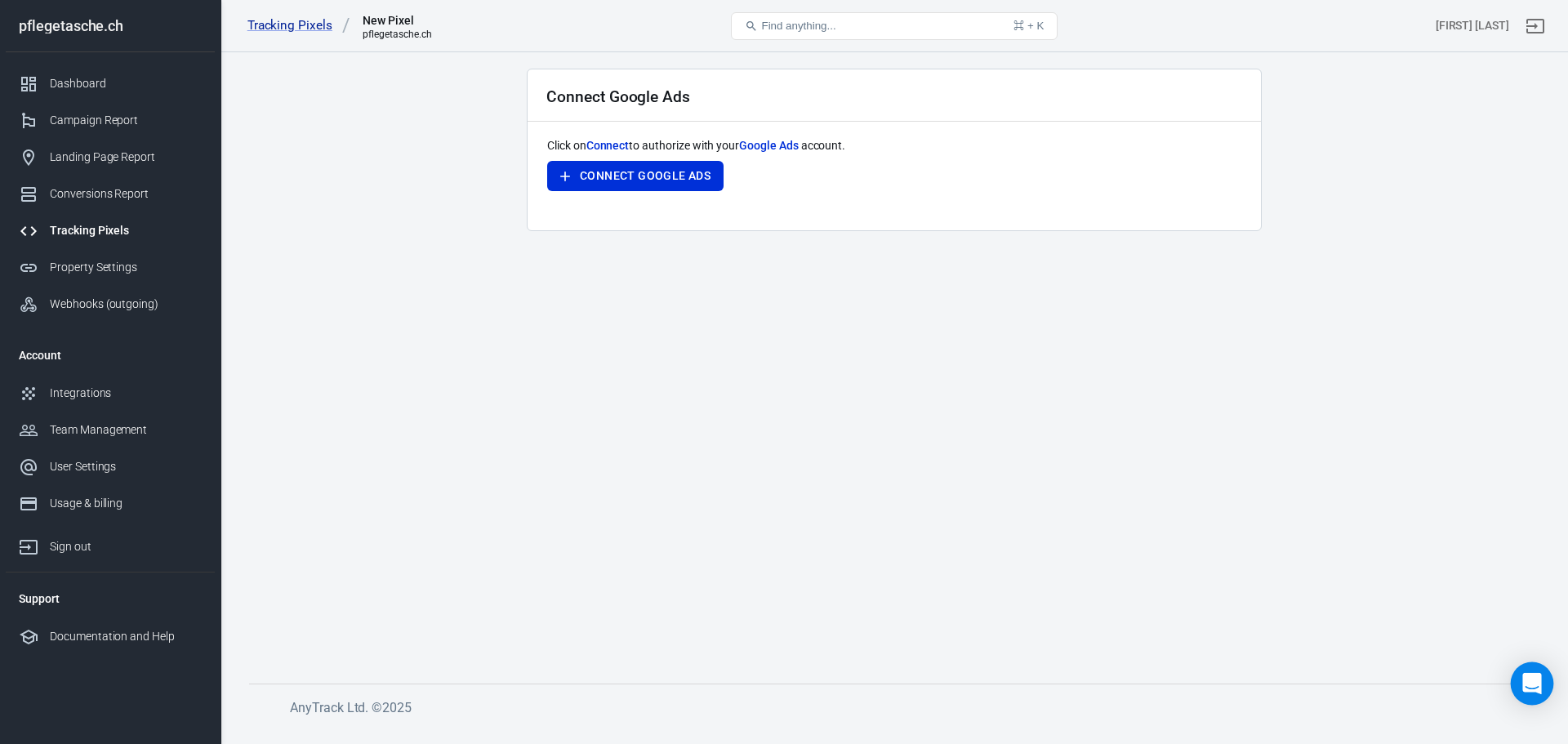click at bounding box center [1532, 684] 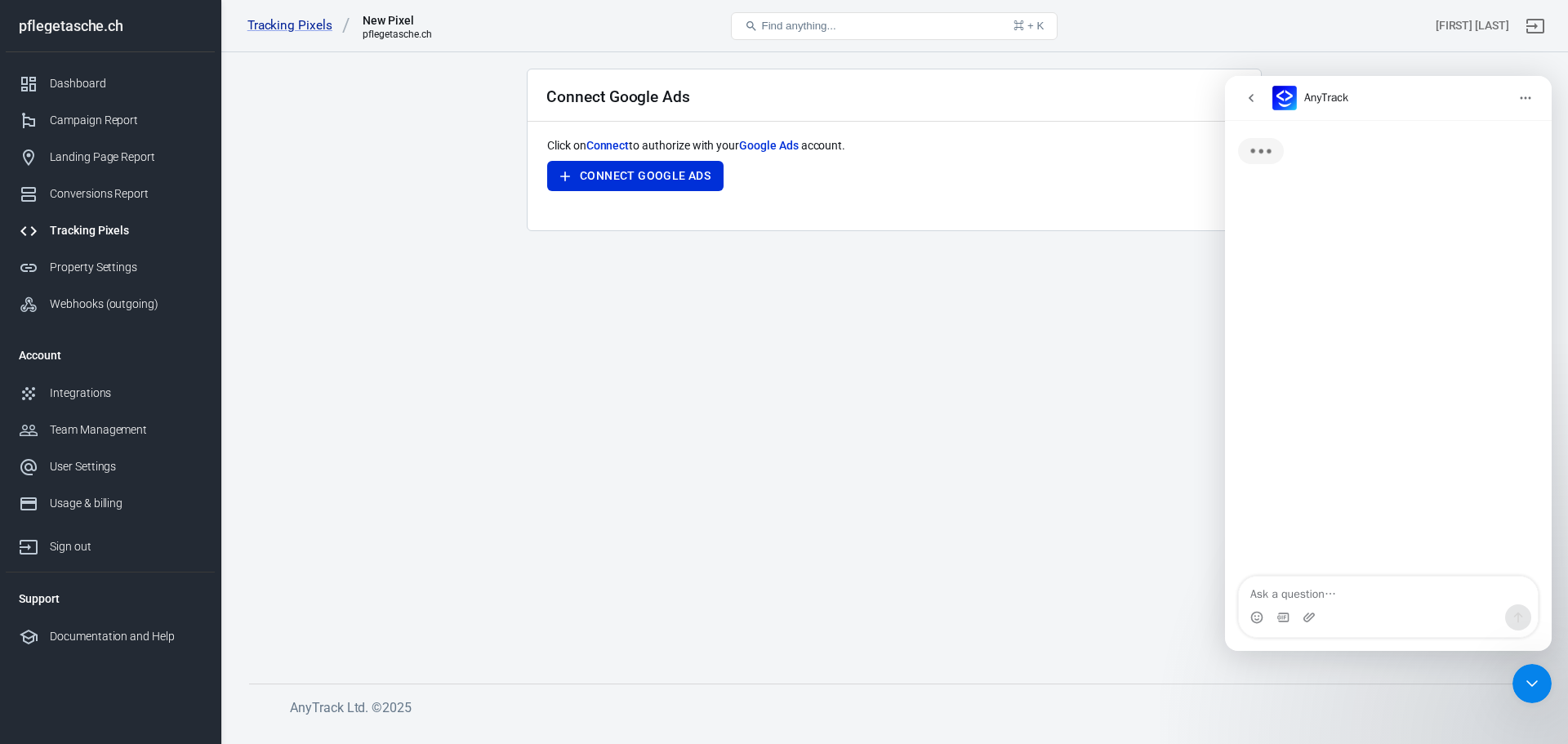 scroll, scrollTop: 0, scrollLeft: 0, axis: both 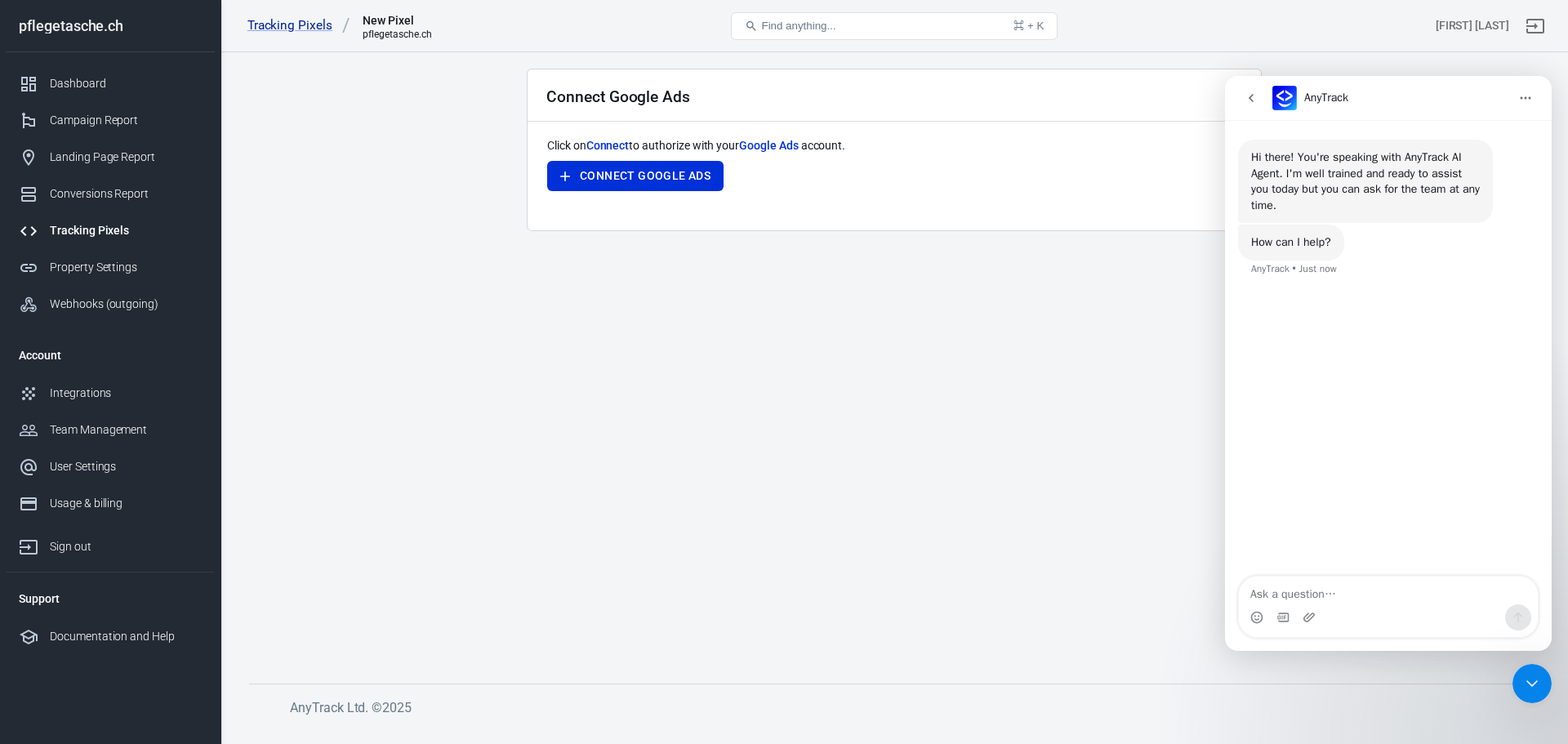 click 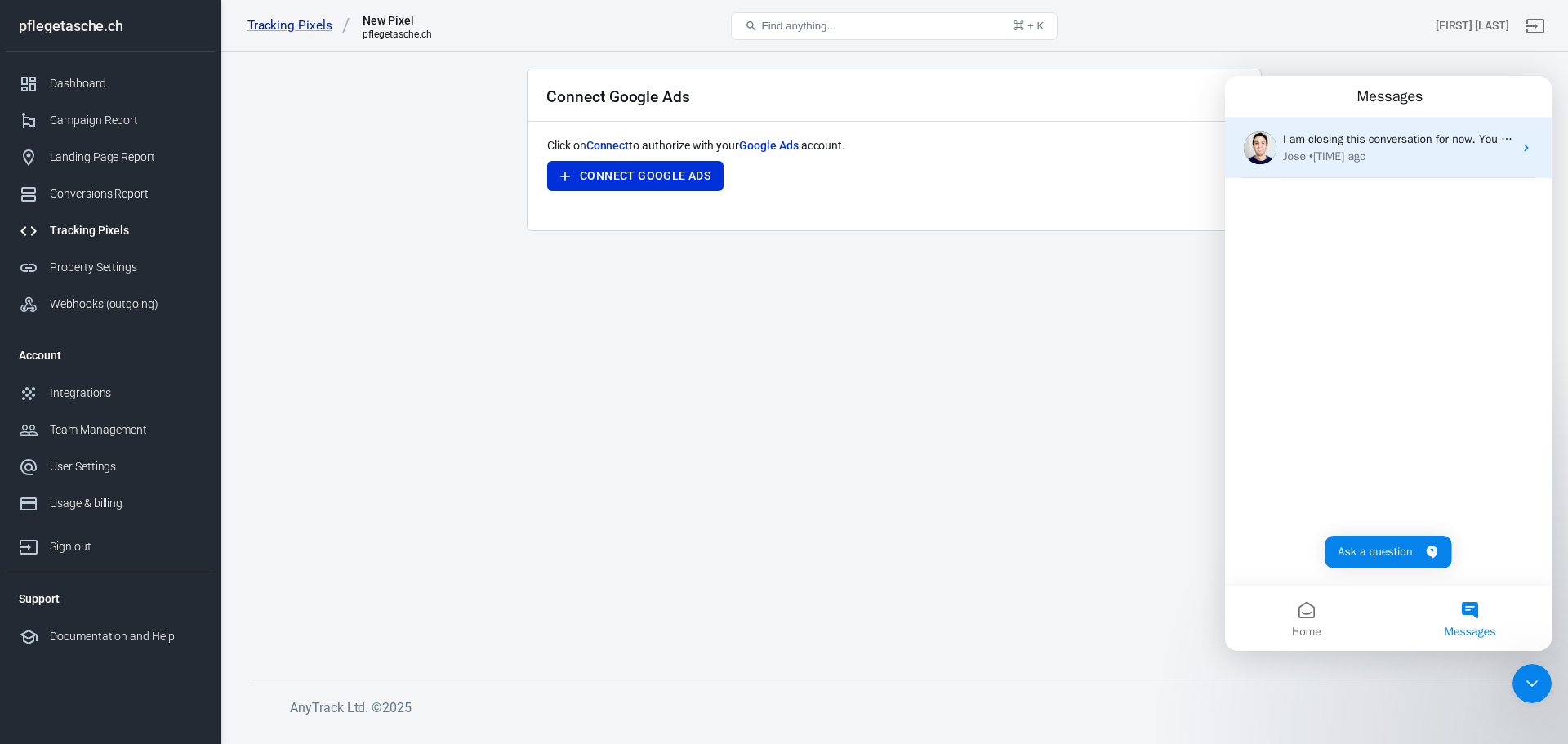 click on "Jose •  10h ago" at bounding box center (1398, 156) 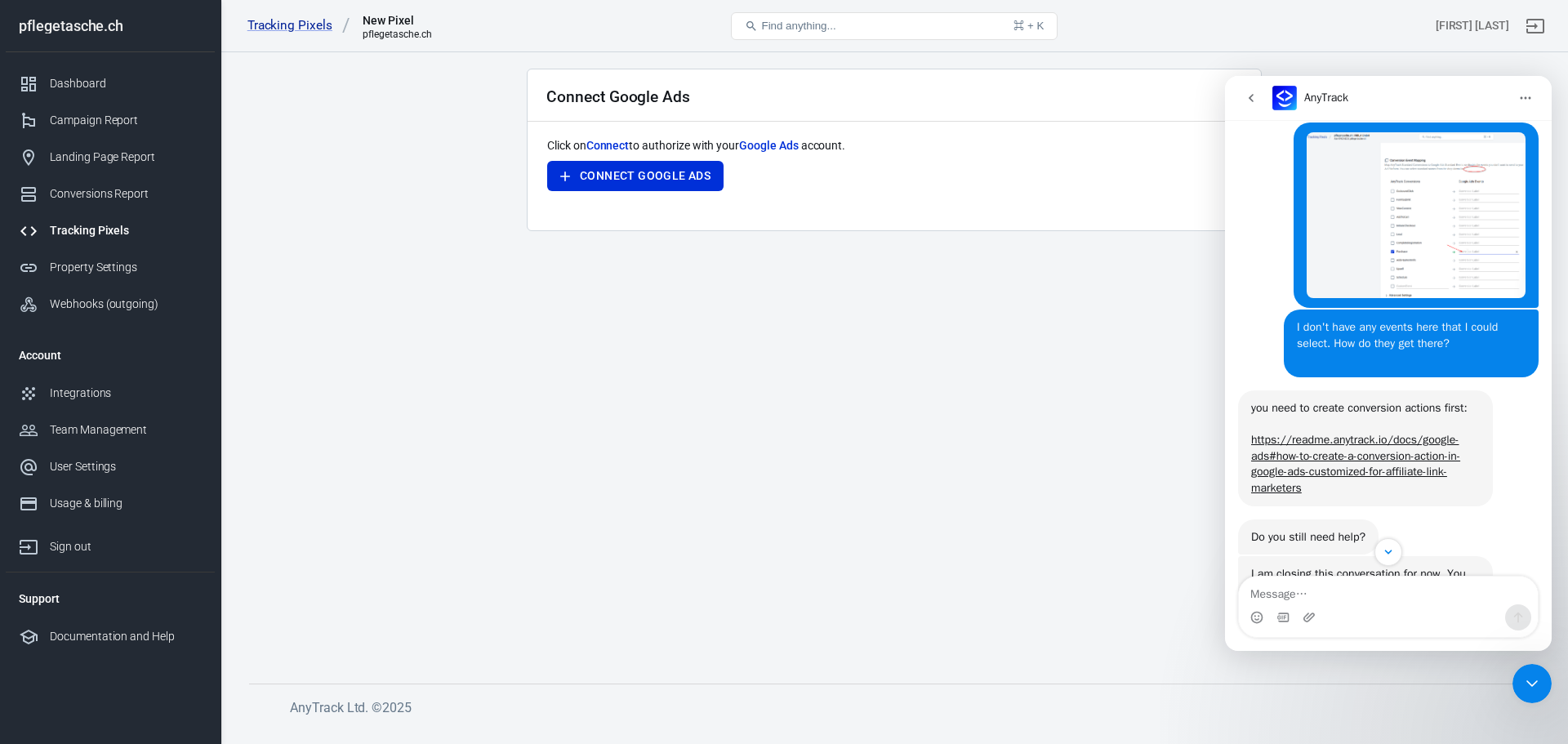 scroll, scrollTop: 1069, scrollLeft: 0, axis: vertical 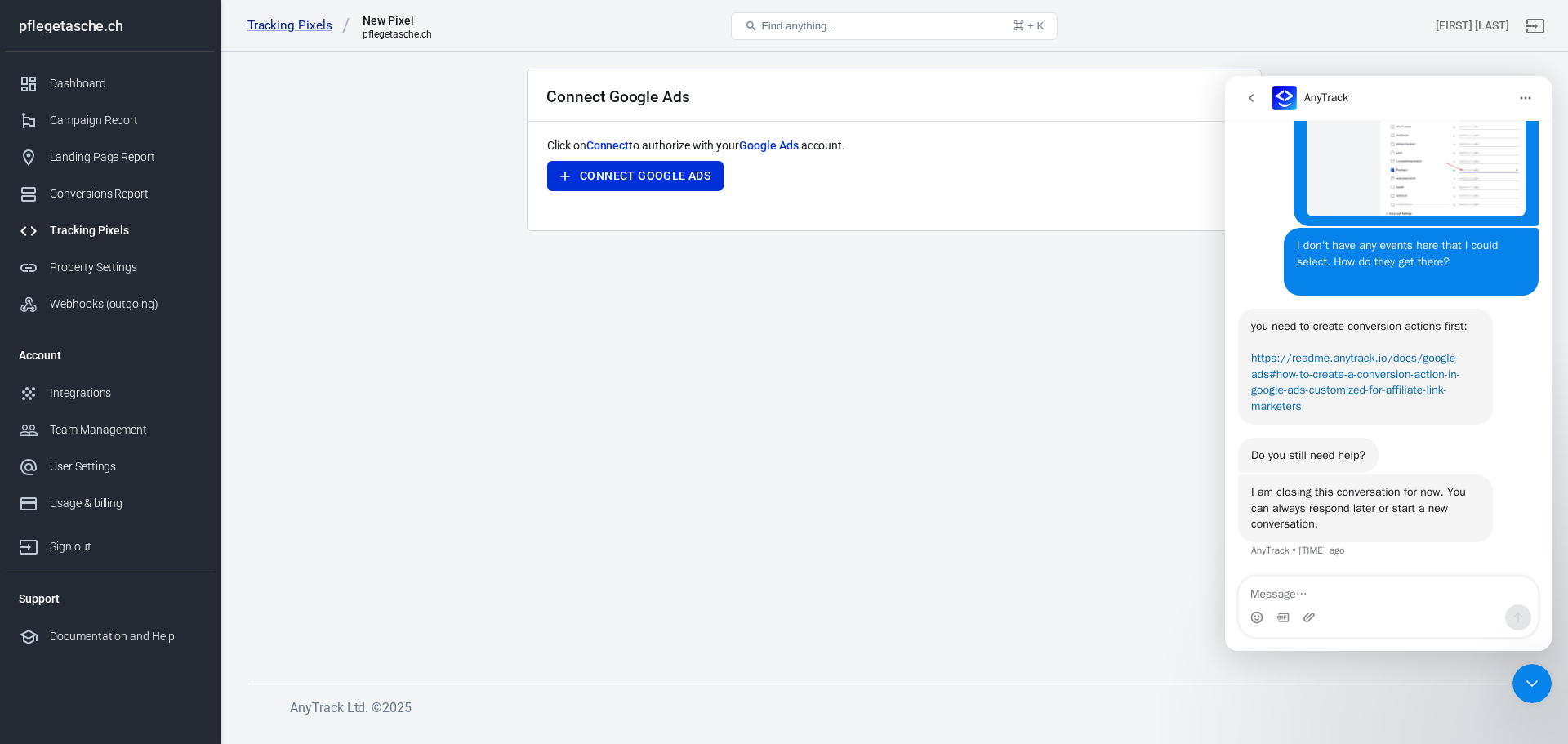 click on "https://readme.anytrack.io/docs/google-ads#how-to-create-a-conversion-action-in-google-ads-customized-for-affiliate-link-marketers" at bounding box center [1356, 382] 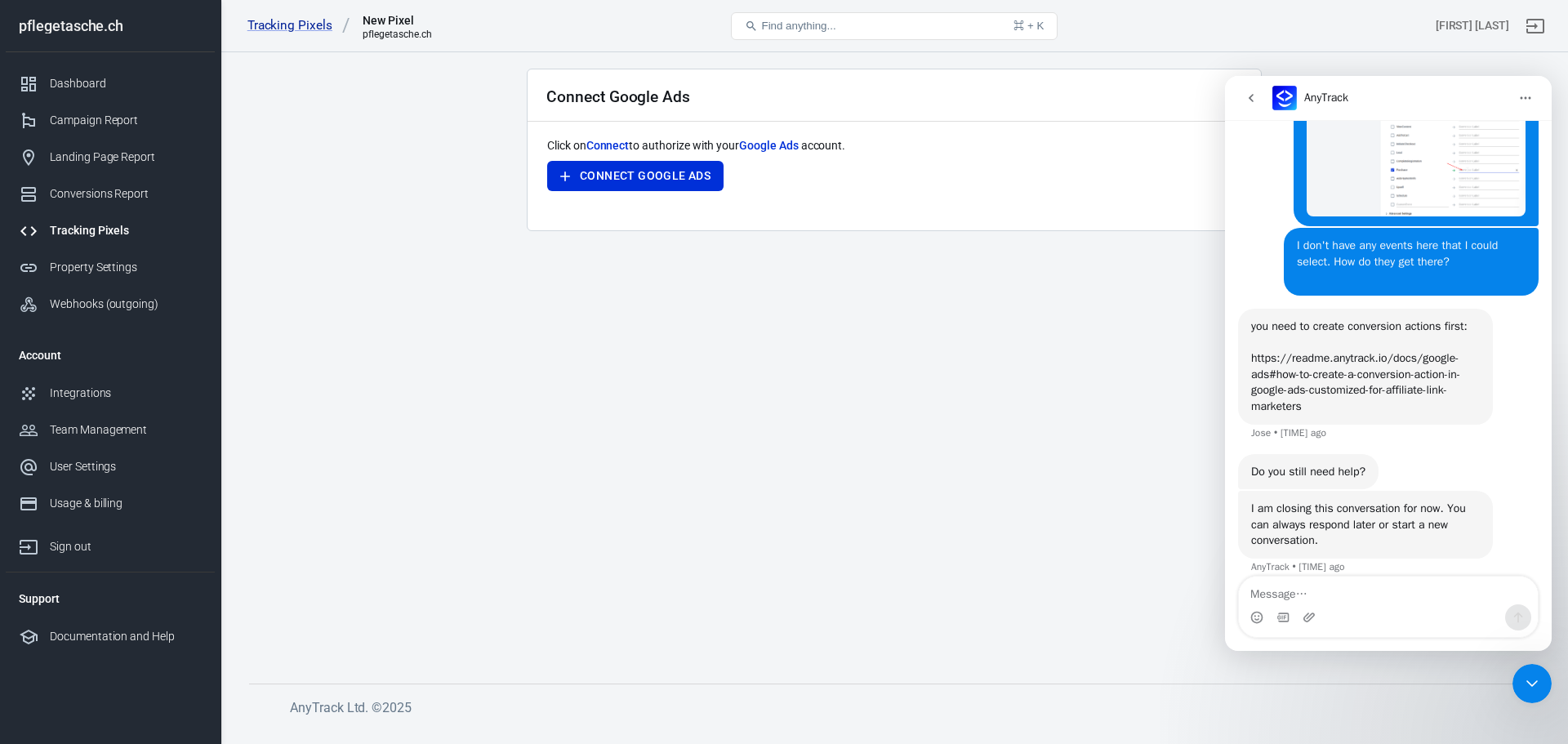 scroll, scrollTop: 1085, scrollLeft: 0, axis: vertical 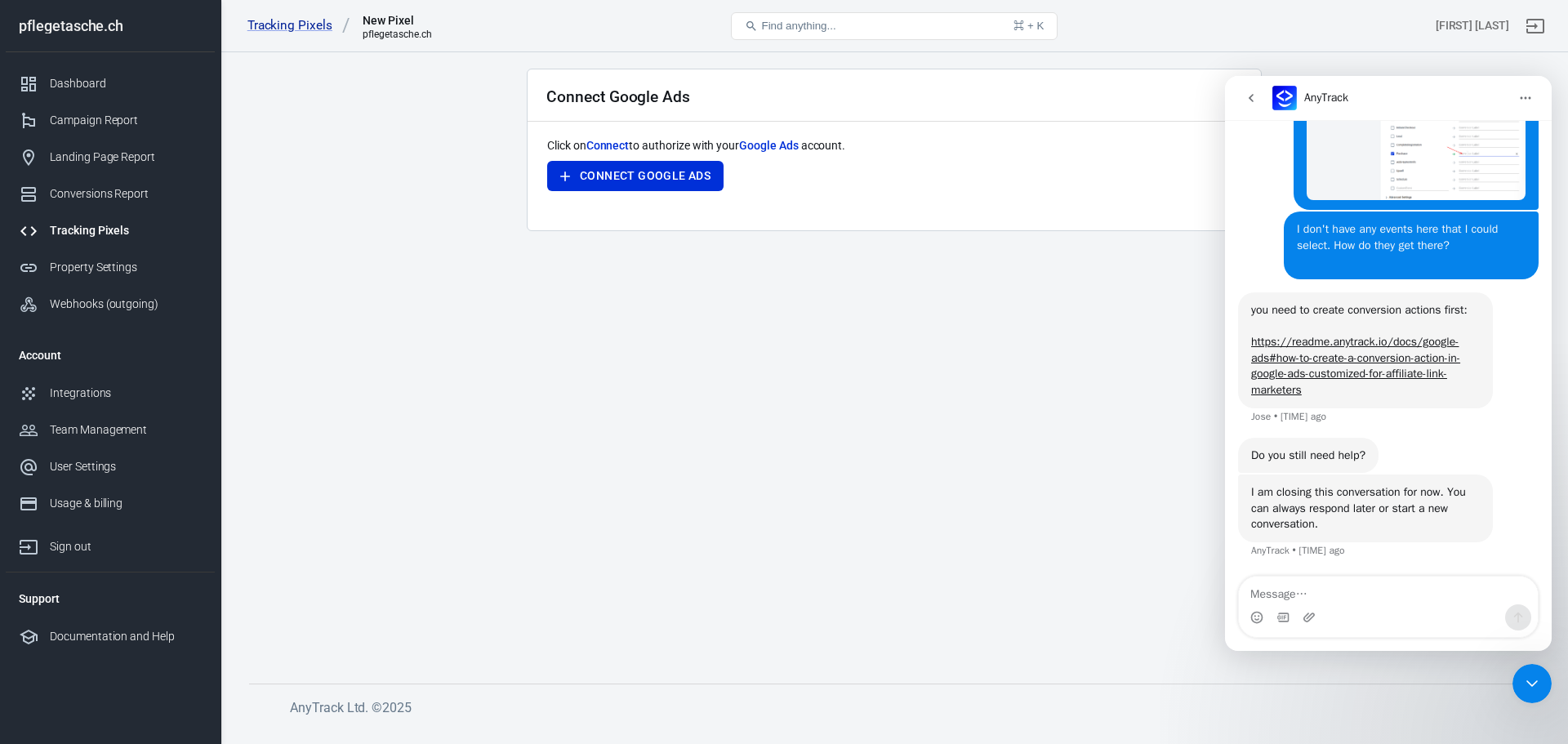 click 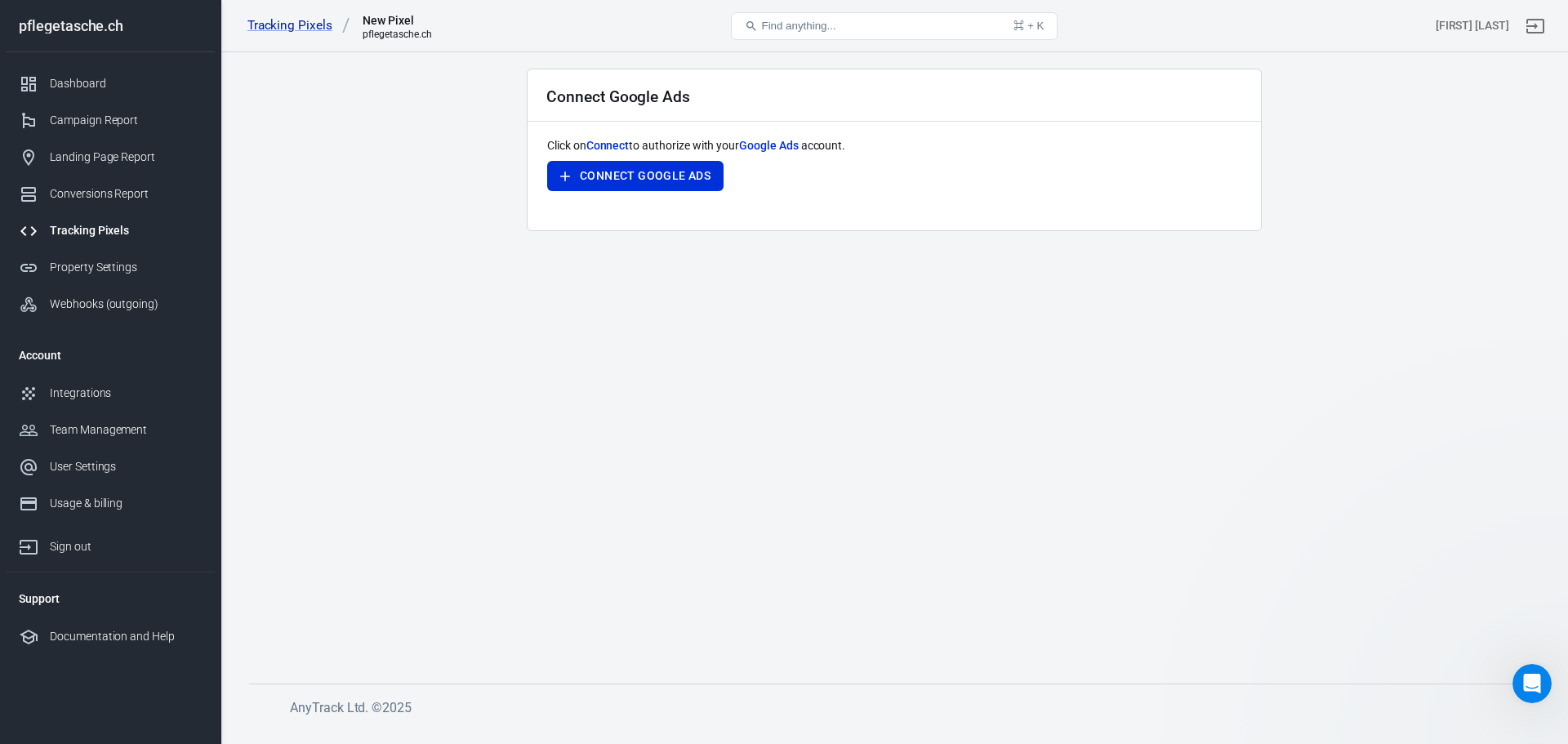 scroll, scrollTop: 0, scrollLeft: 0, axis: both 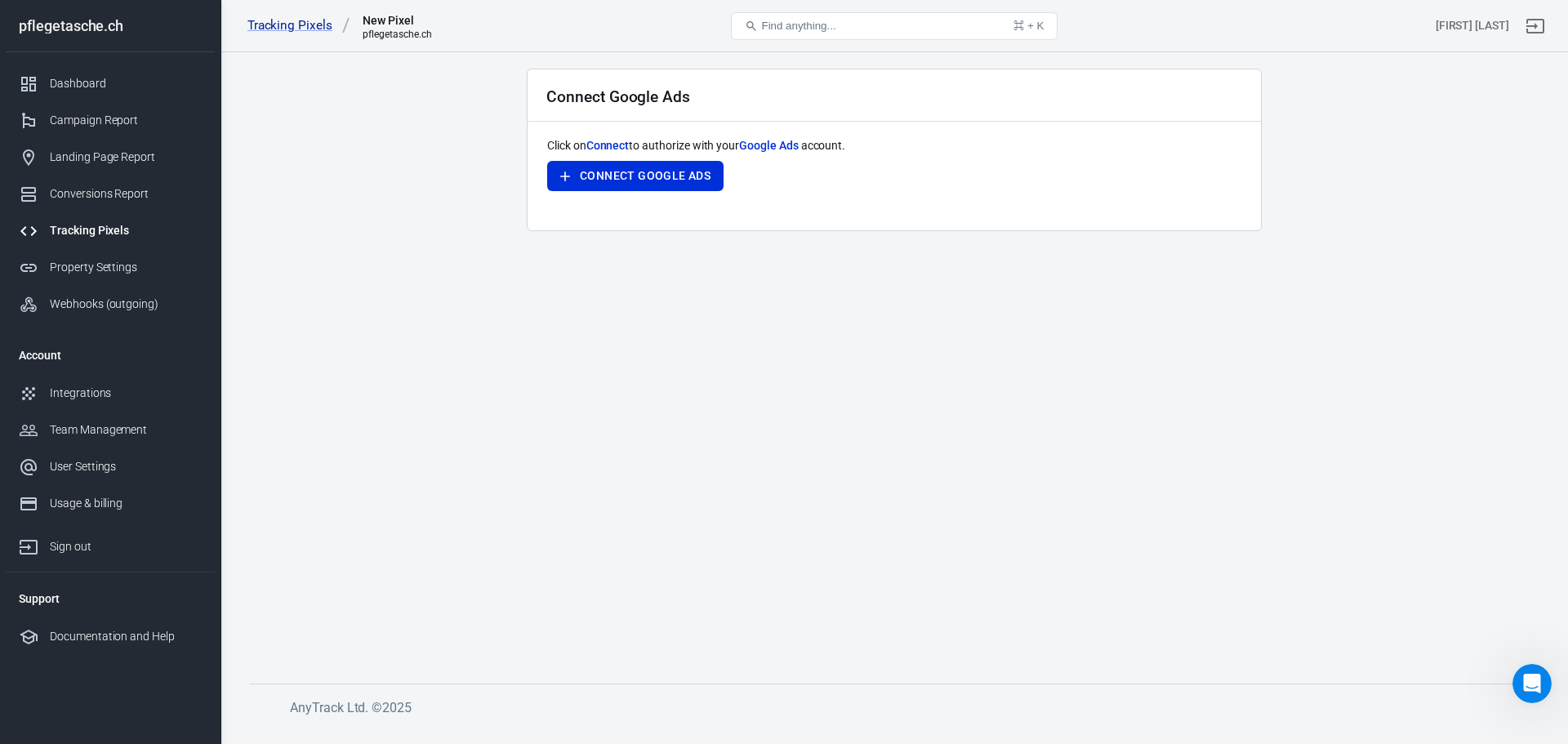 click on "Tracking Pixels" at bounding box center [110, 230] 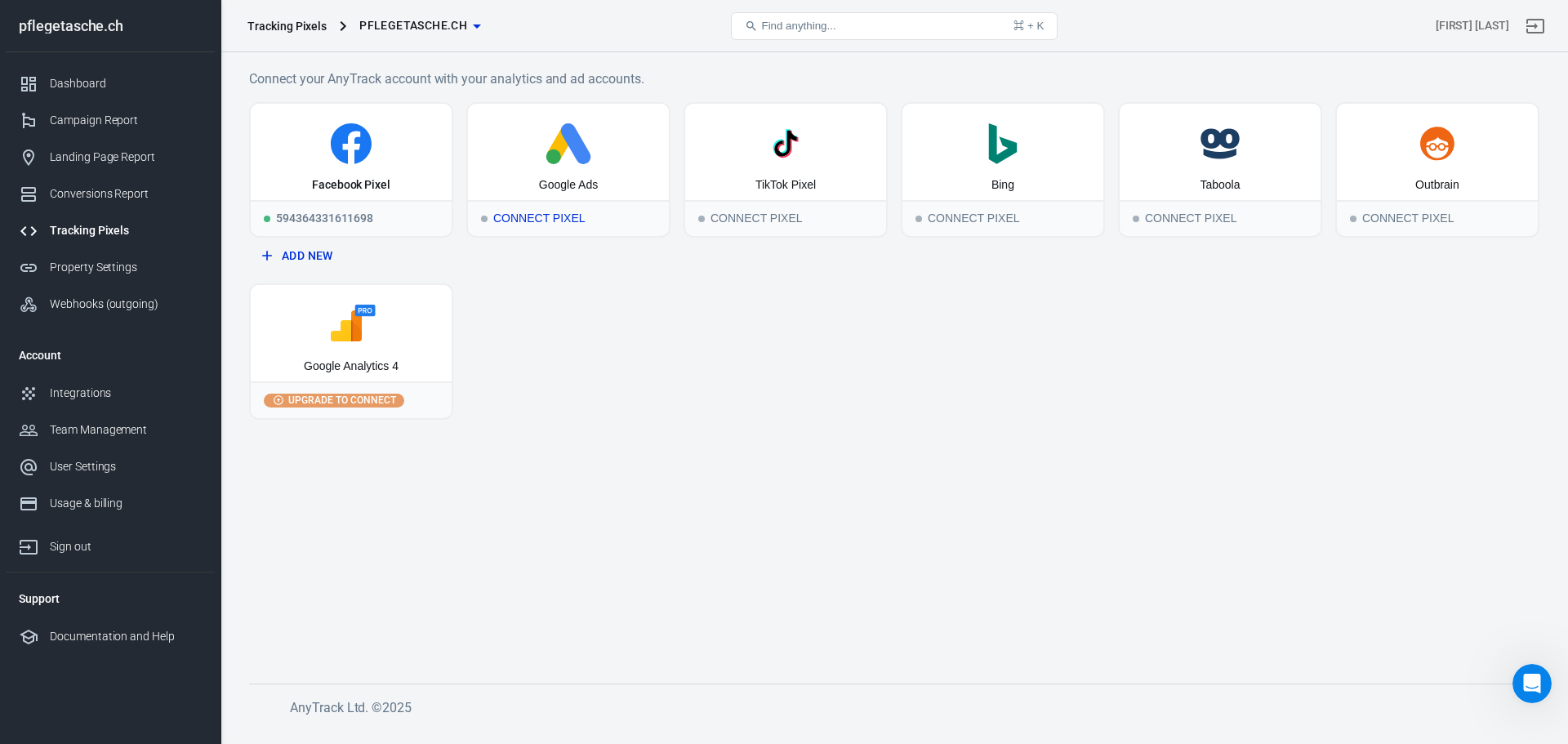 click 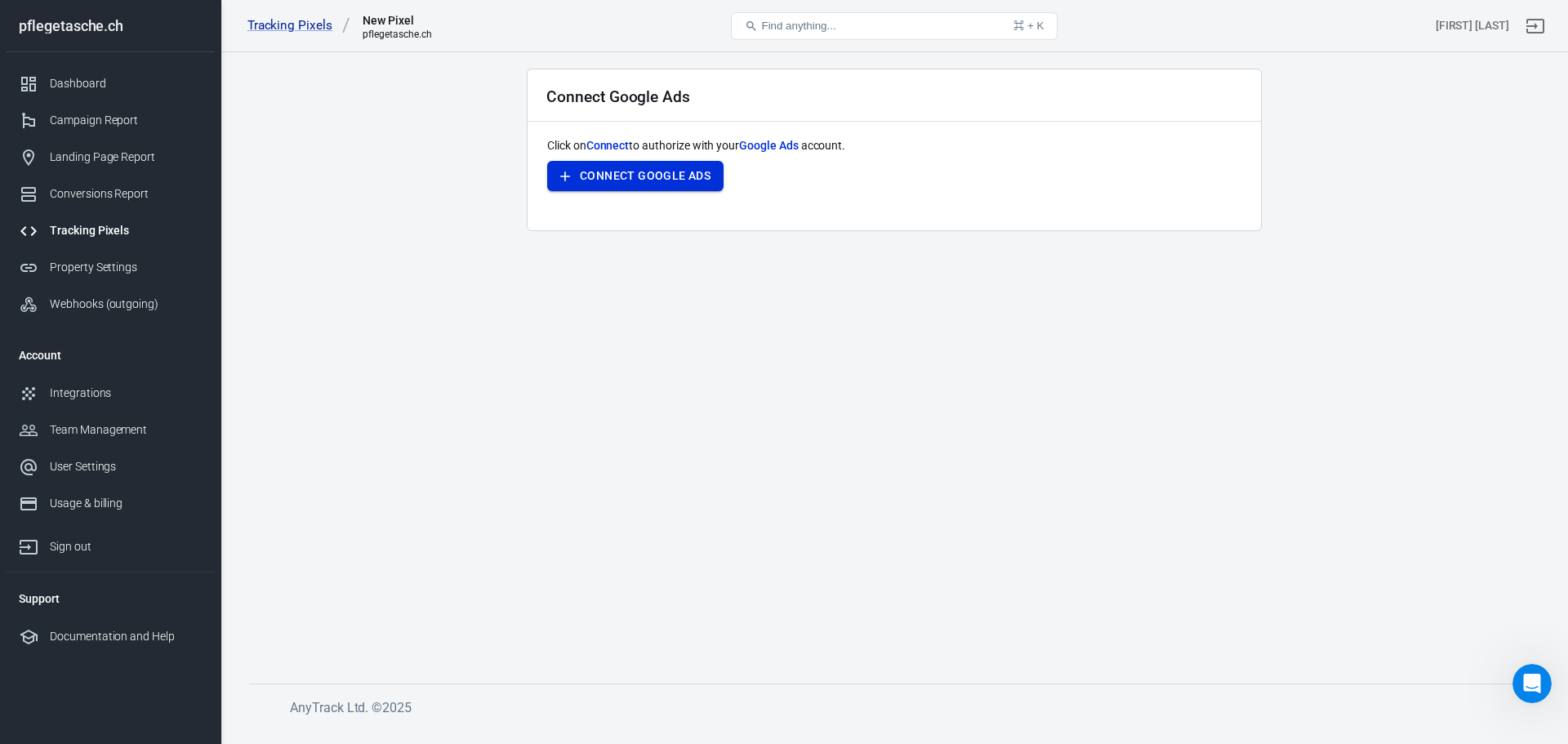 click on "Connect Google Ads" at bounding box center (635, 176) 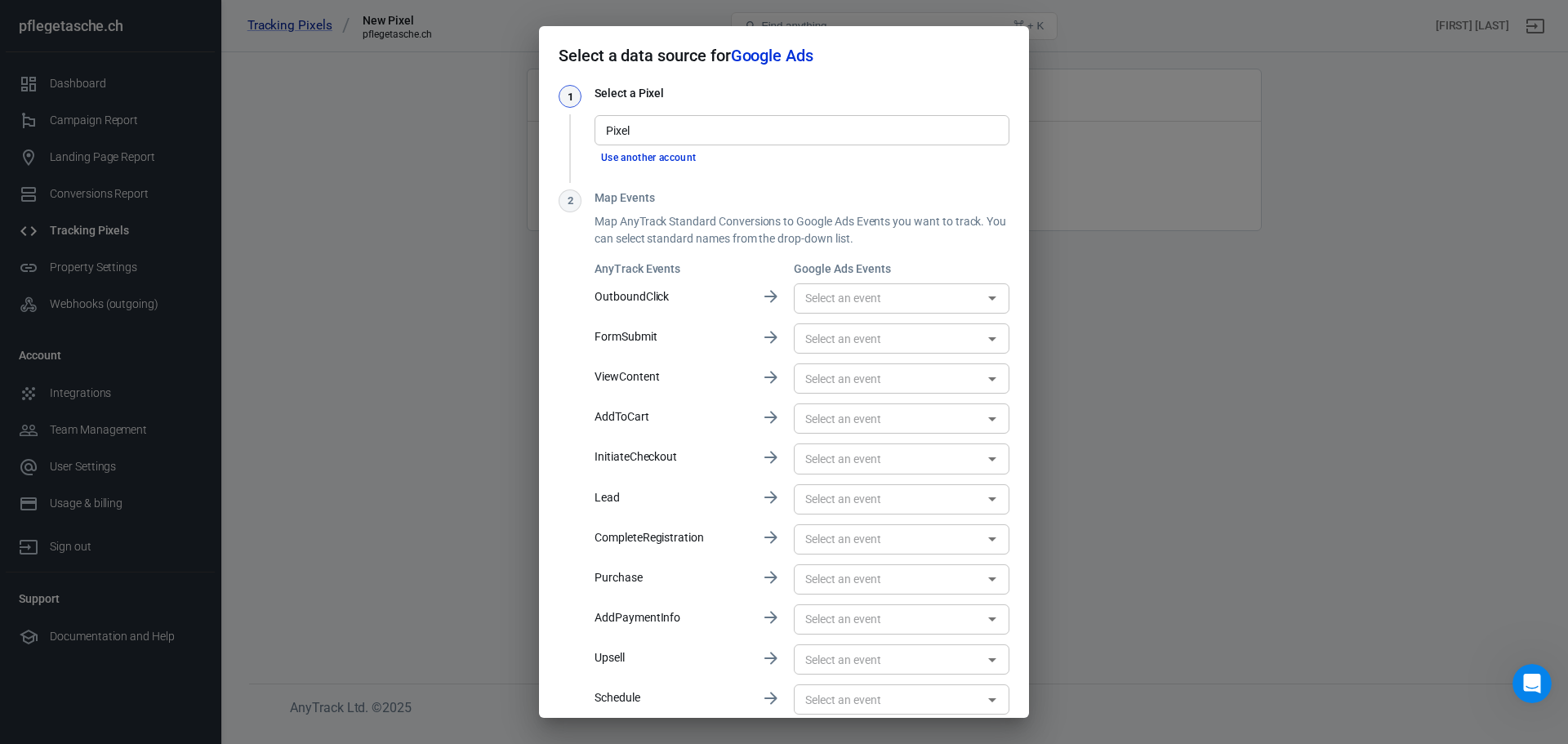 click at bounding box center (888, 579) 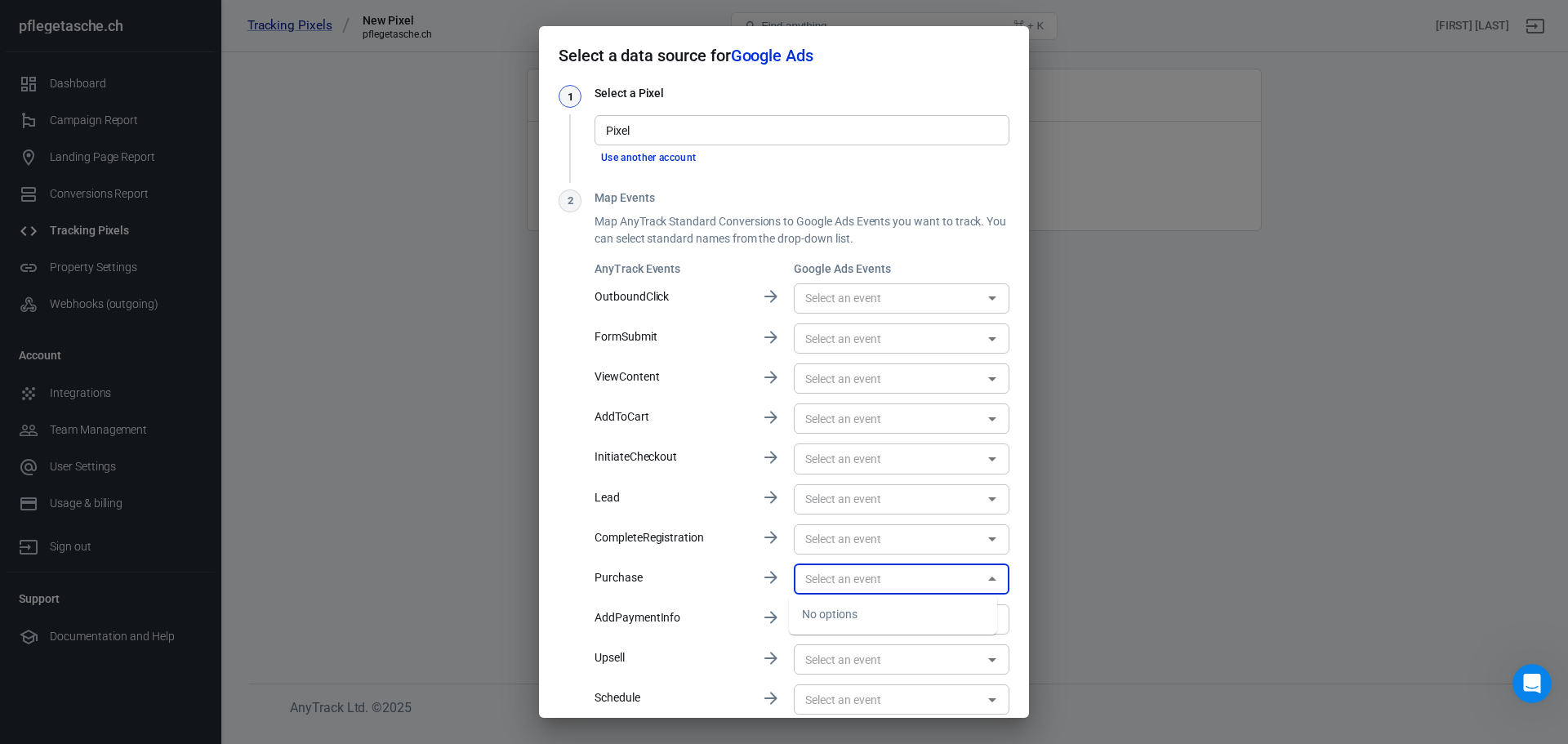 click on "No options" at bounding box center (893, 614) 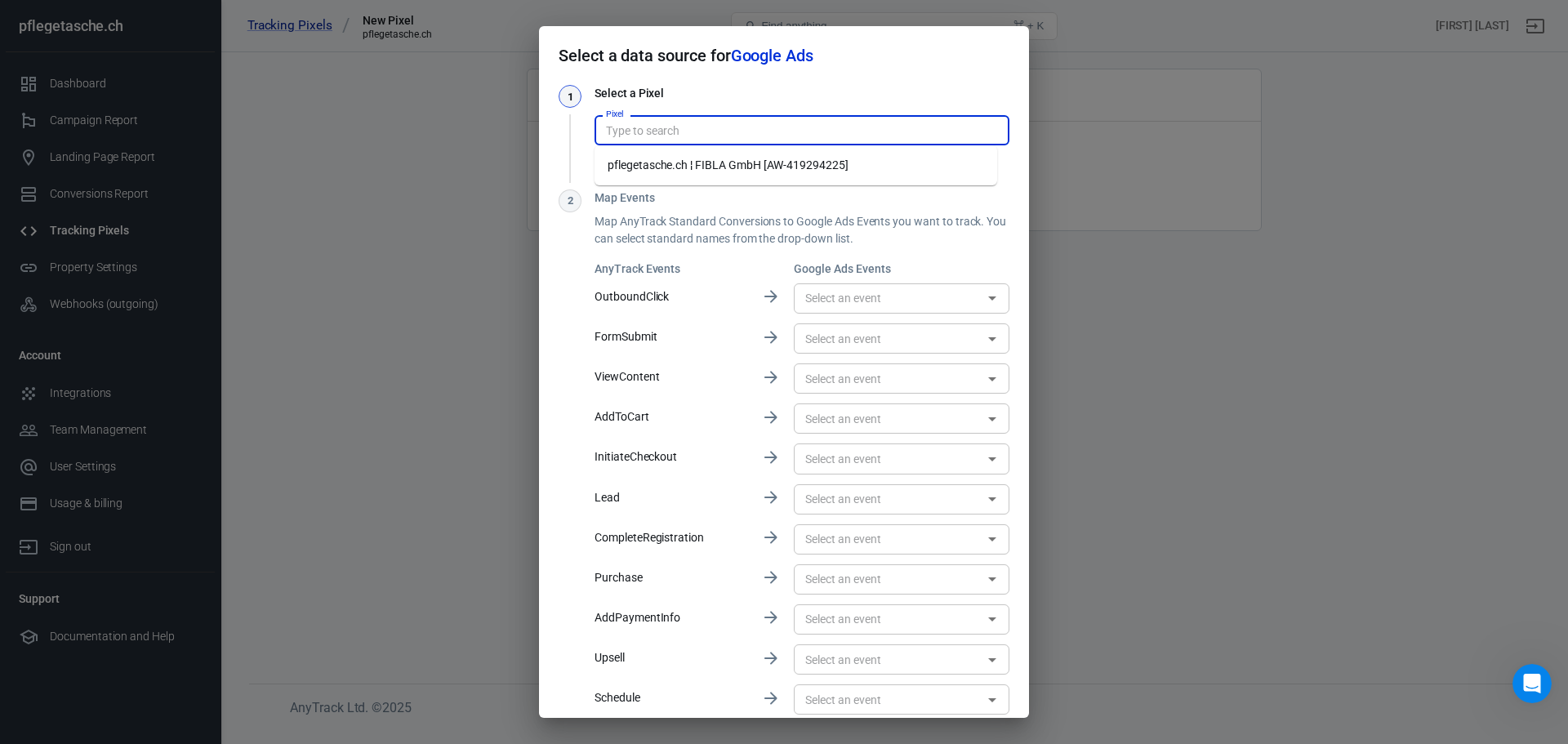 click on "pflegetasche.ch ¦ FIBLA GmbH [AW-419294225]" at bounding box center (795, 165) 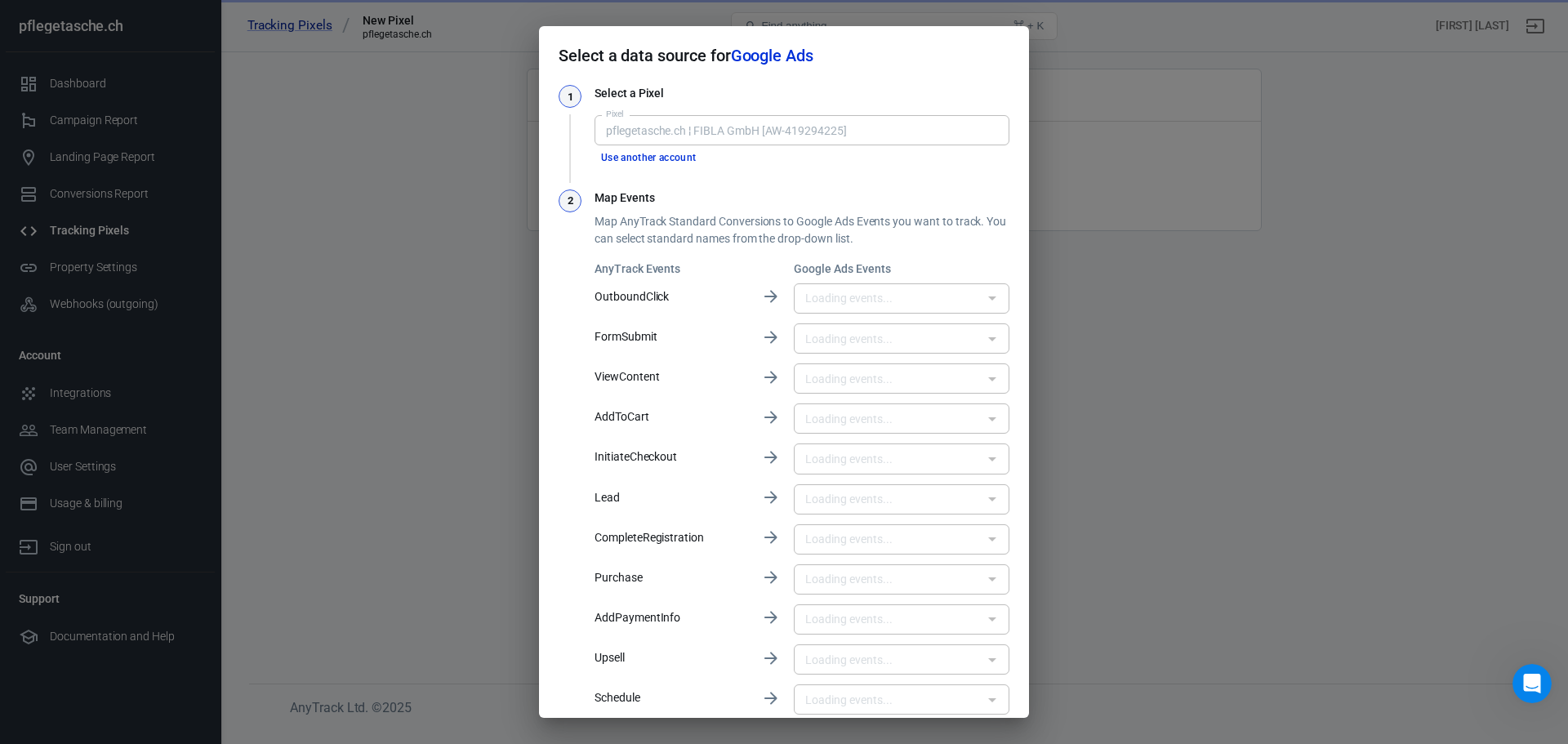 type on "AffiliatePurchase [E6PxCOmN24IbEJHY98cB]" 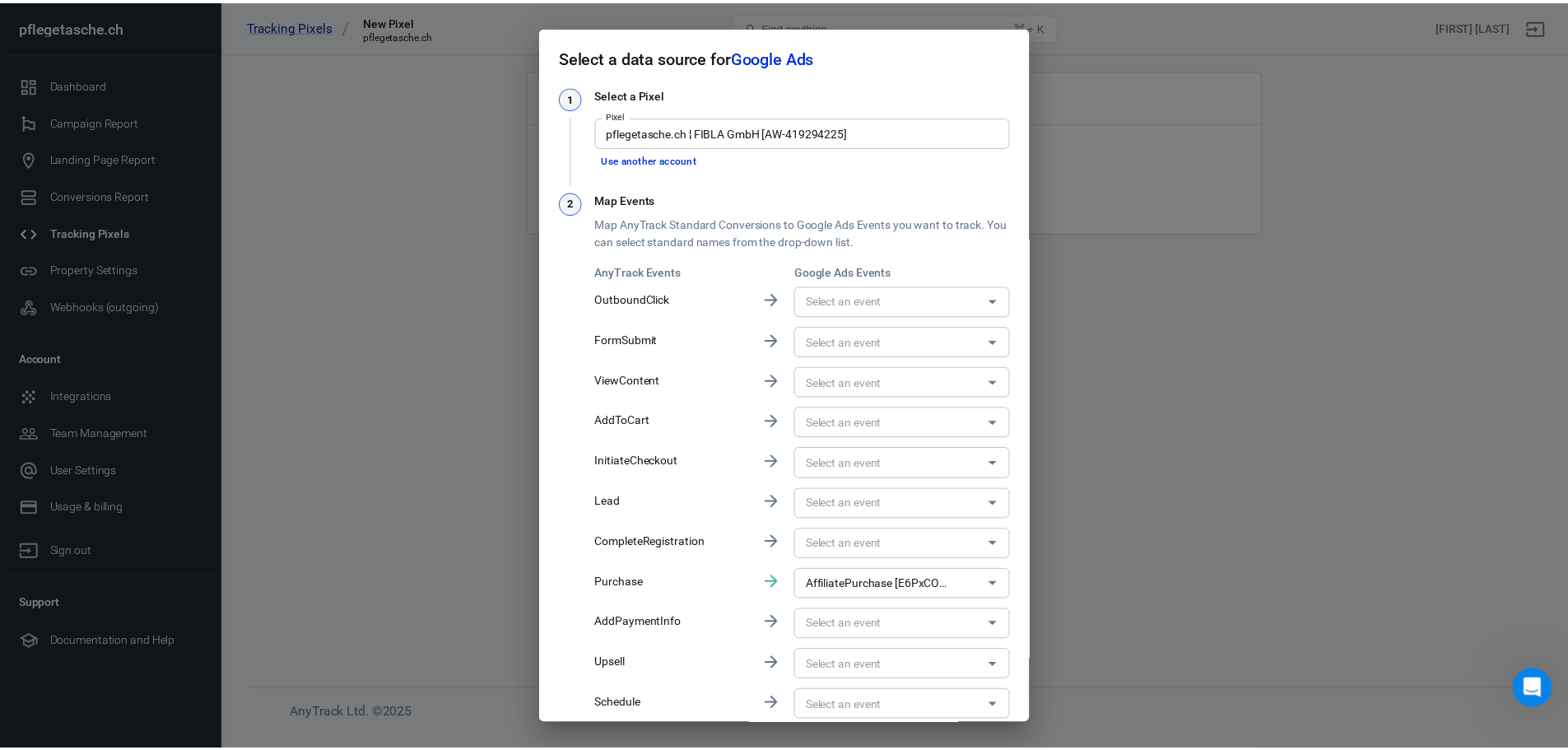scroll, scrollTop: 68, scrollLeft: 0, axis: vertical 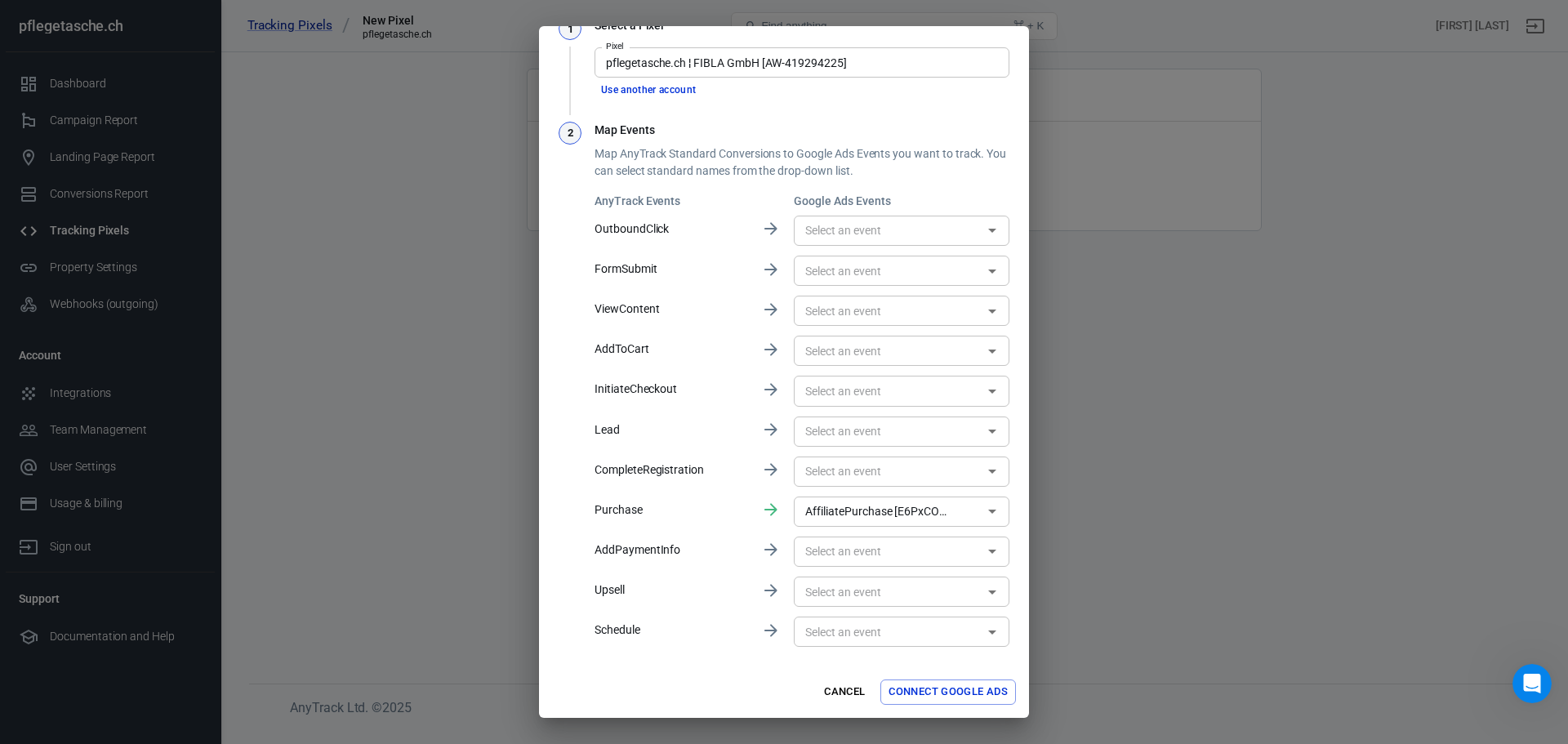 click on "Connect Google Ads" at bounding box center [948, 692] 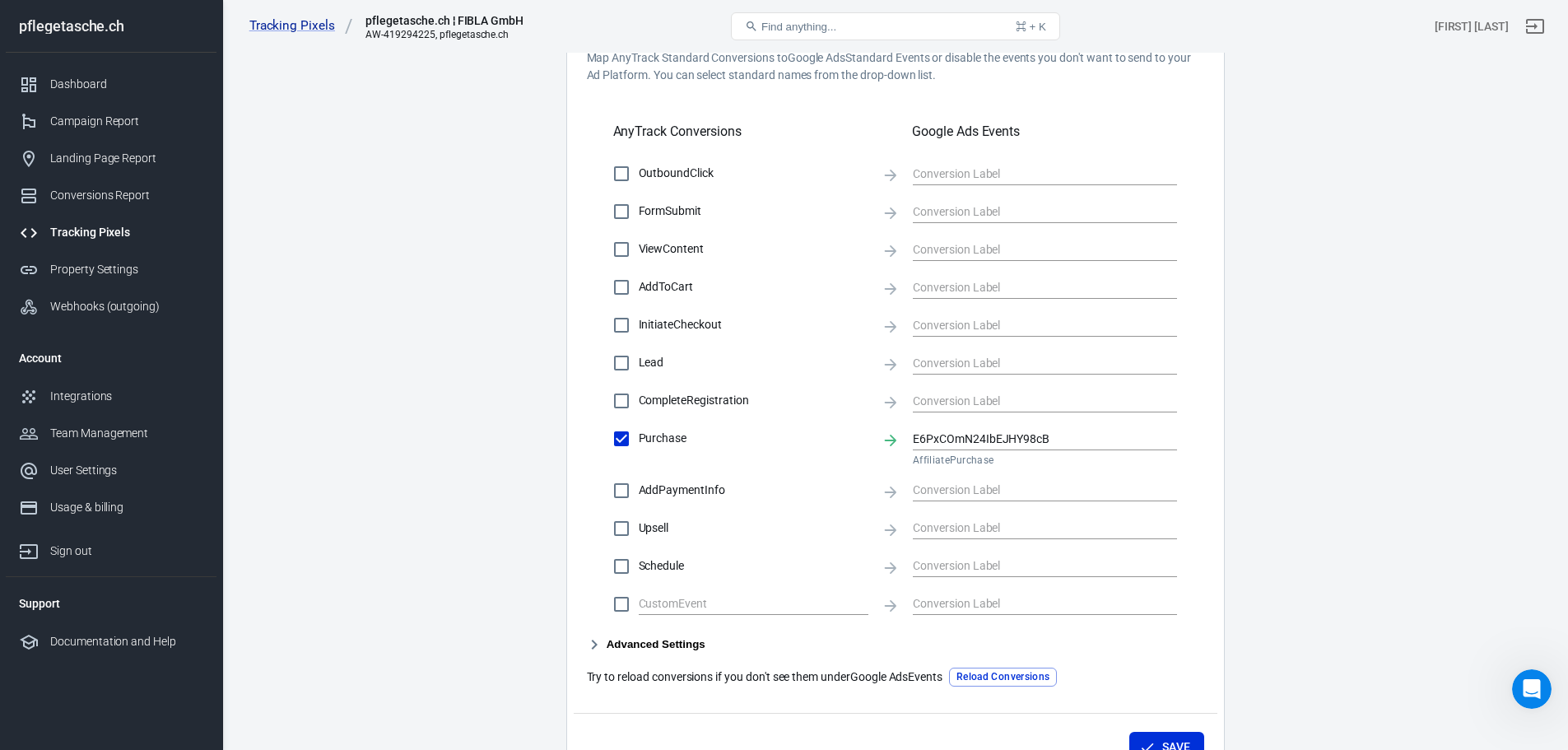 scroll, scrollTop: 607, scrollLeft: 0, axis: vertical 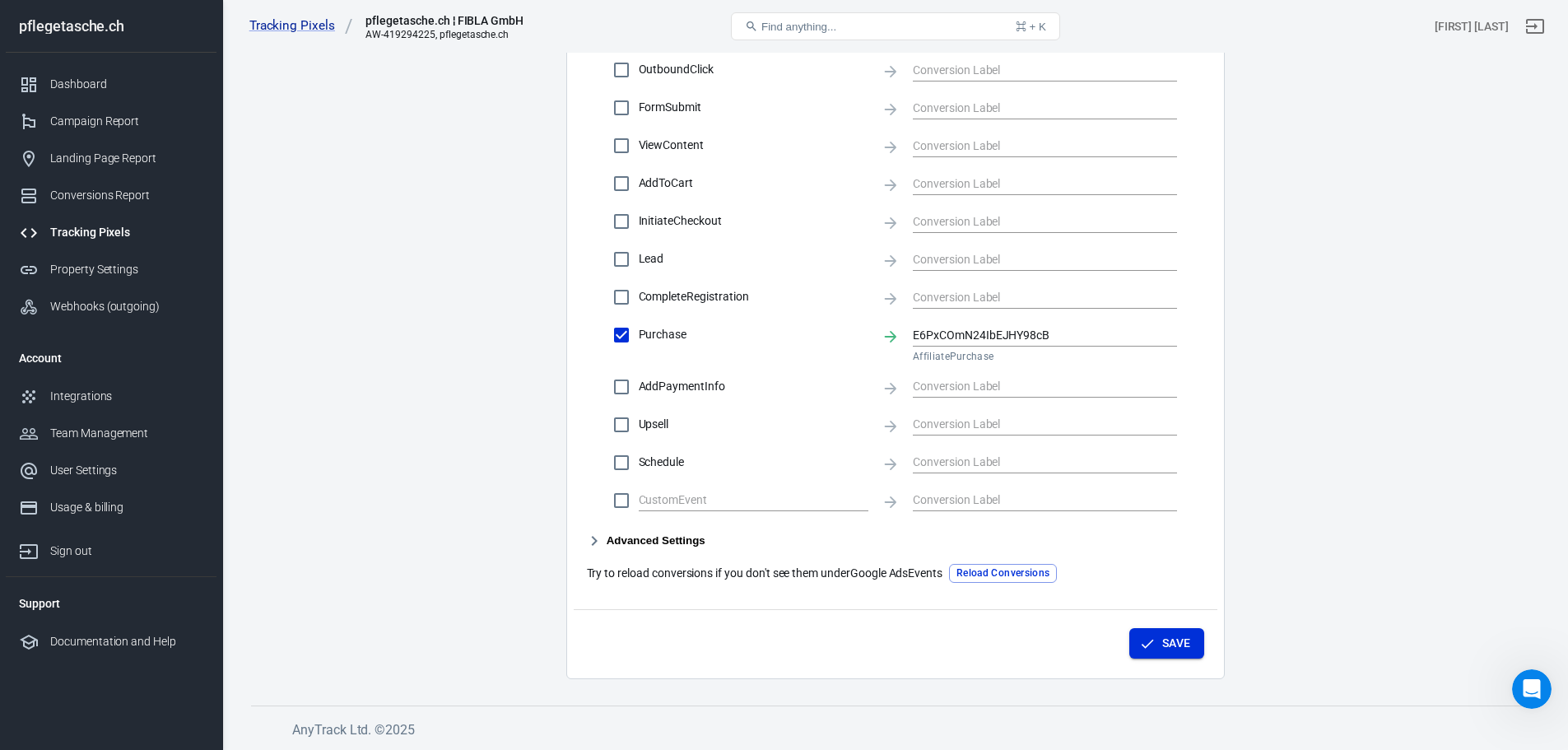 click on "Save" at bounding box center [1166, 643] 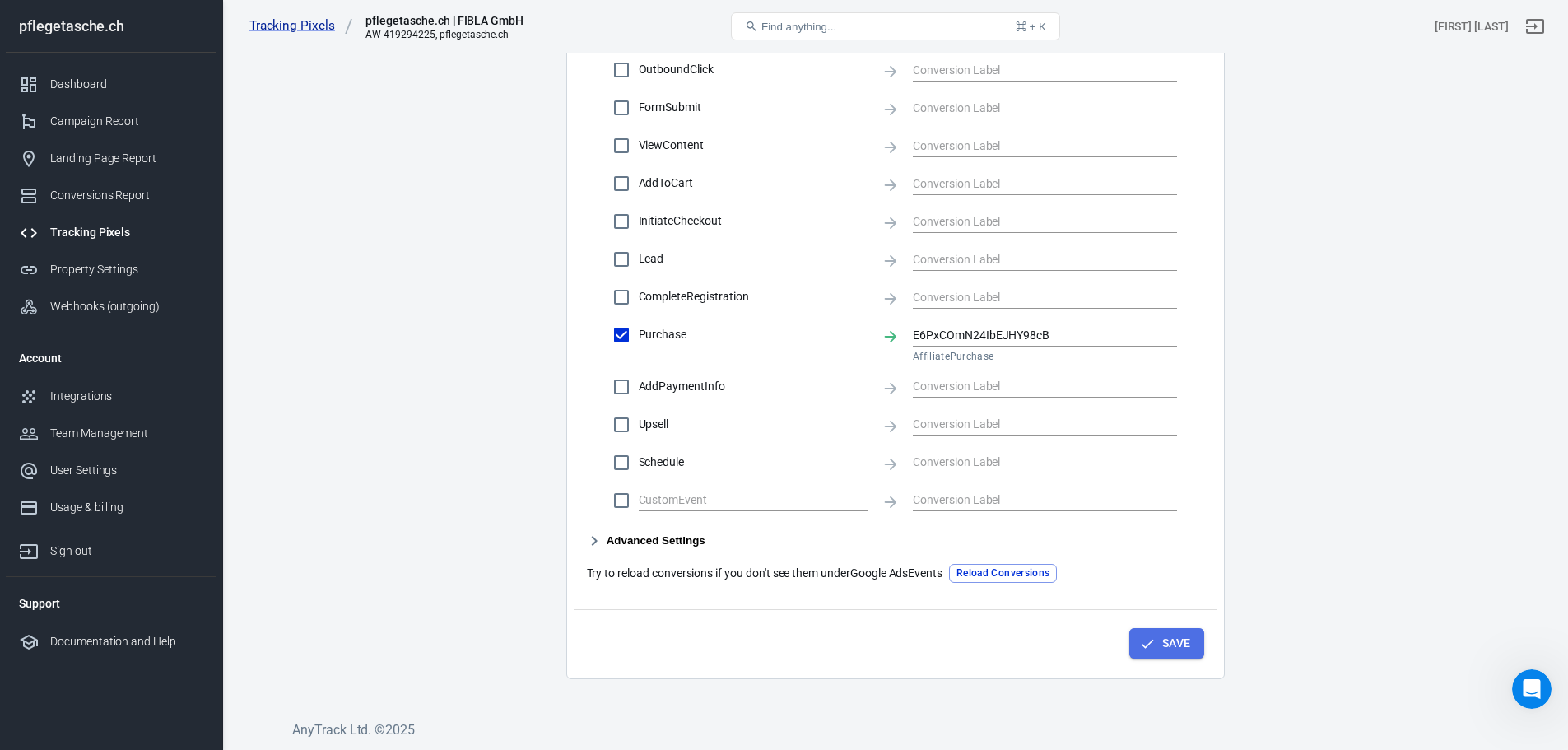 click on "Save" at bounding box center [1166, 643] 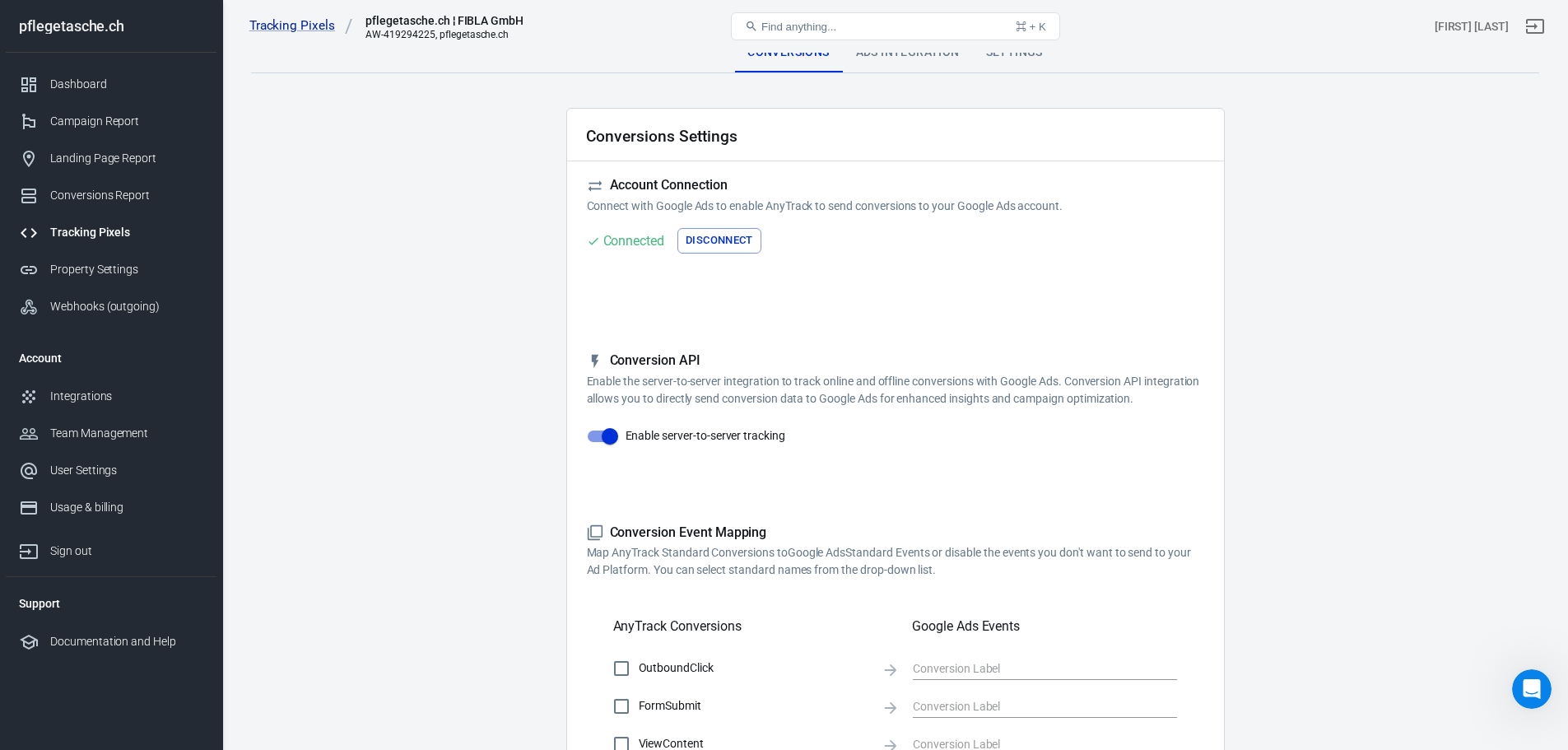 scroll, scrollTop: 0, scrollLeft: 0, axis: both 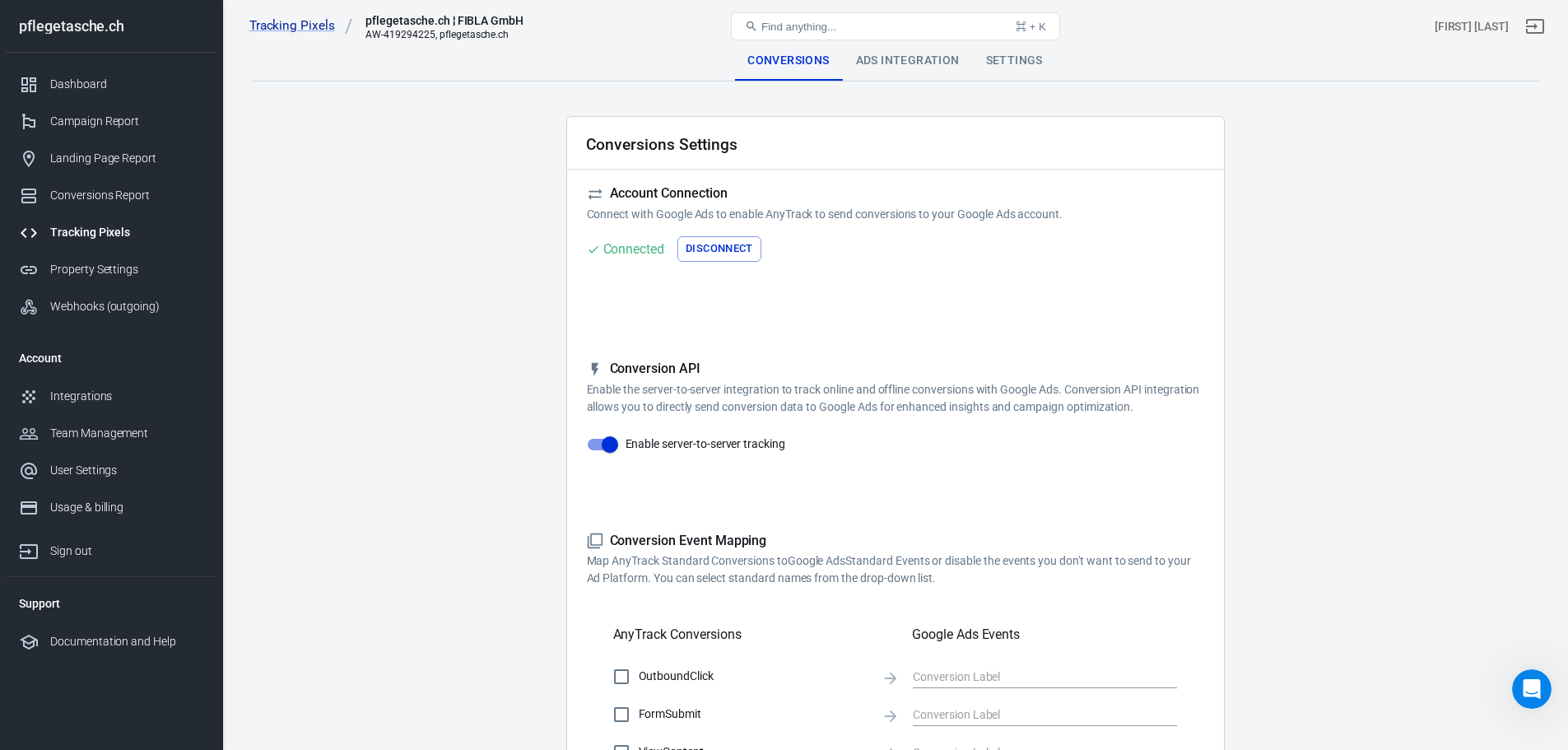 click on "Ads Integration" at bounding box center (908, 61) 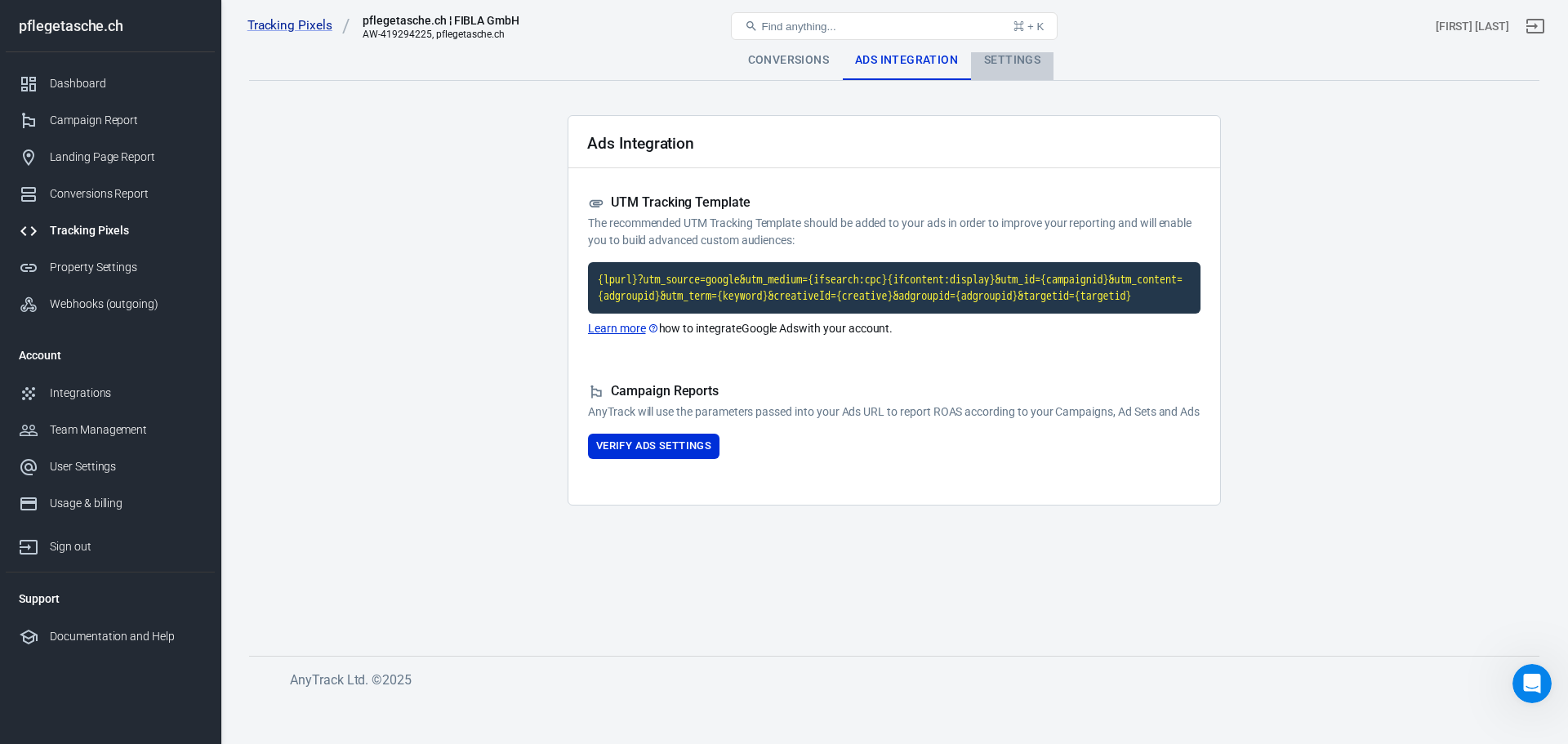 click on "Settings" at bounding box center (1012, 60) 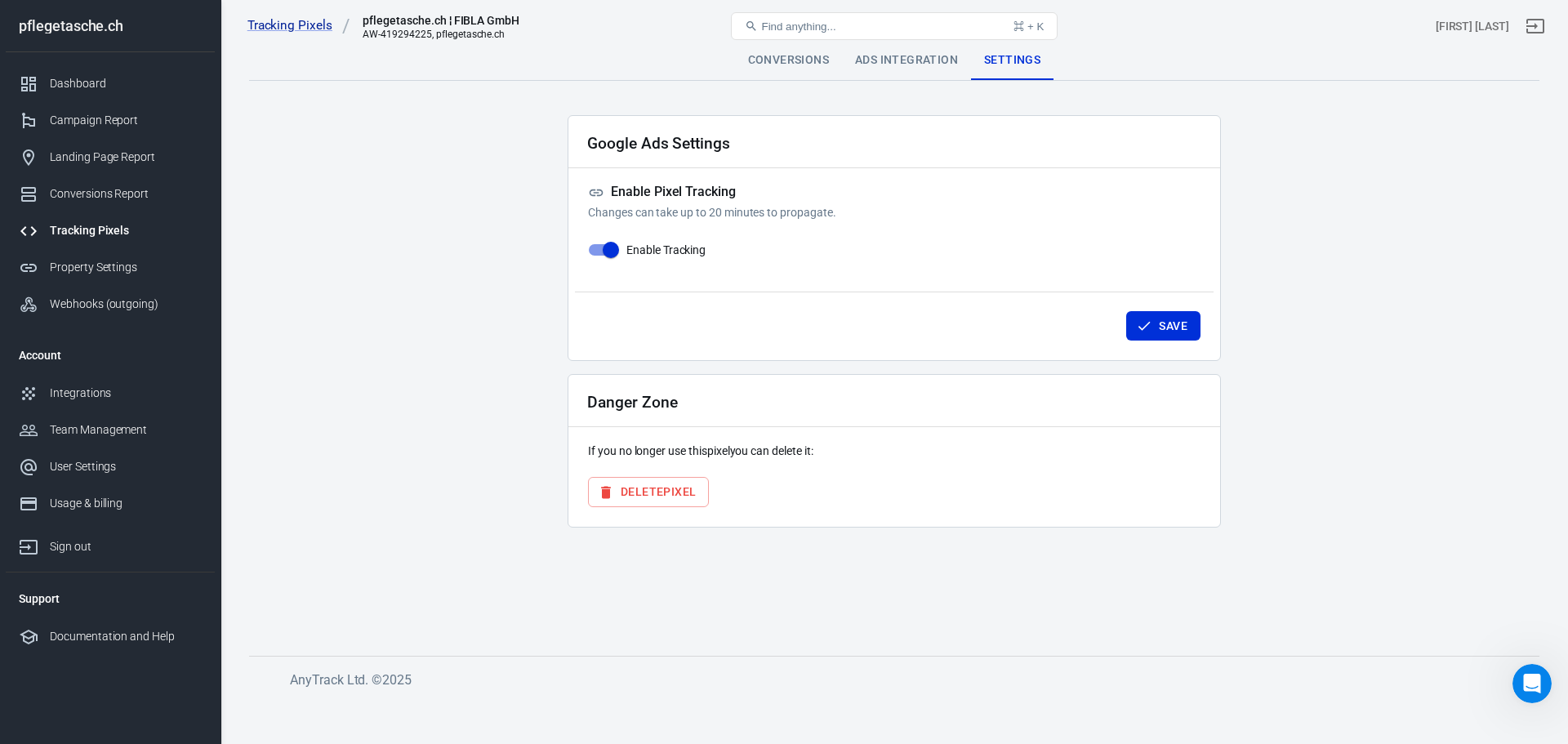 click on "Ads Integration" at bounding box center (906, 60) 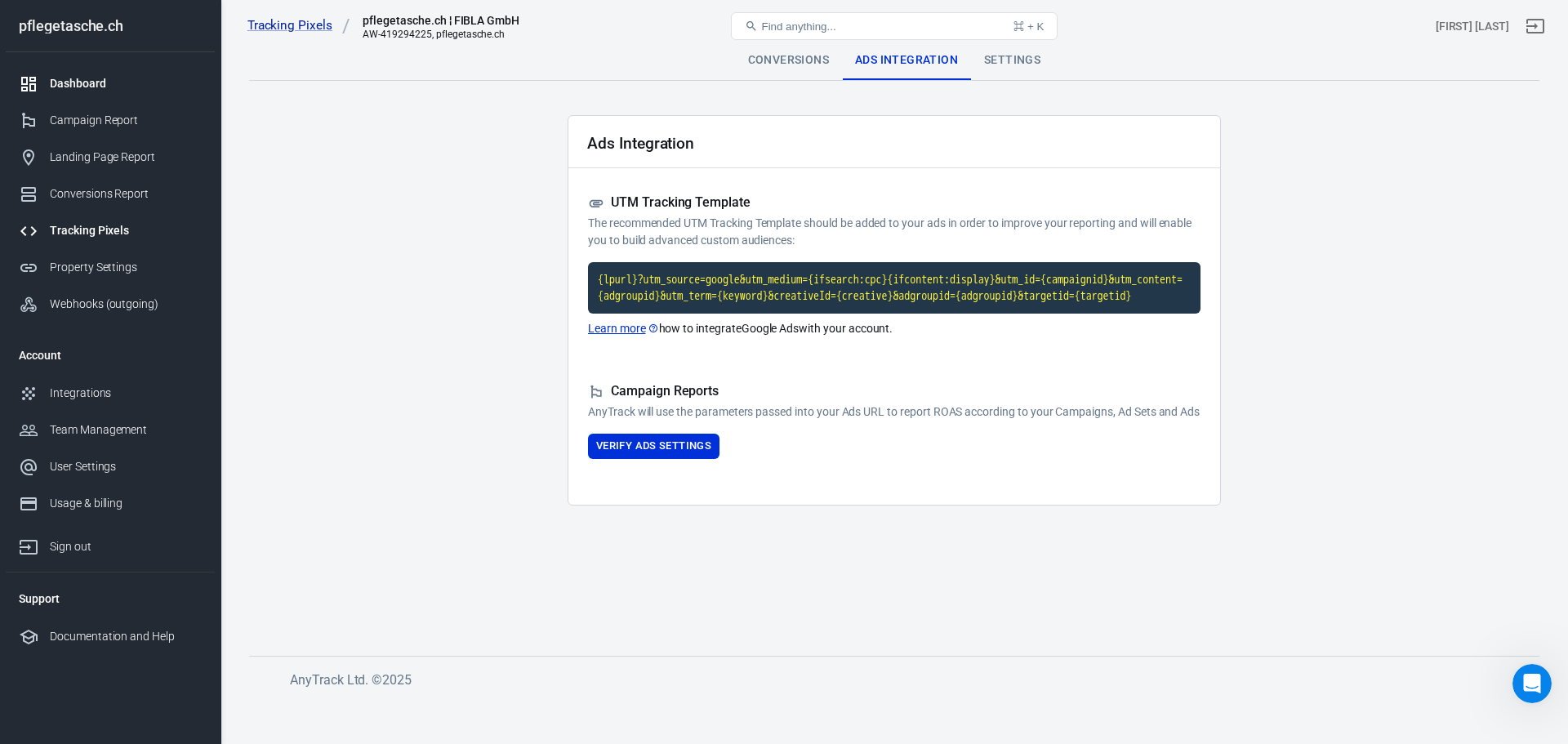click on "Dashboard" at bounding box center [126, 83] 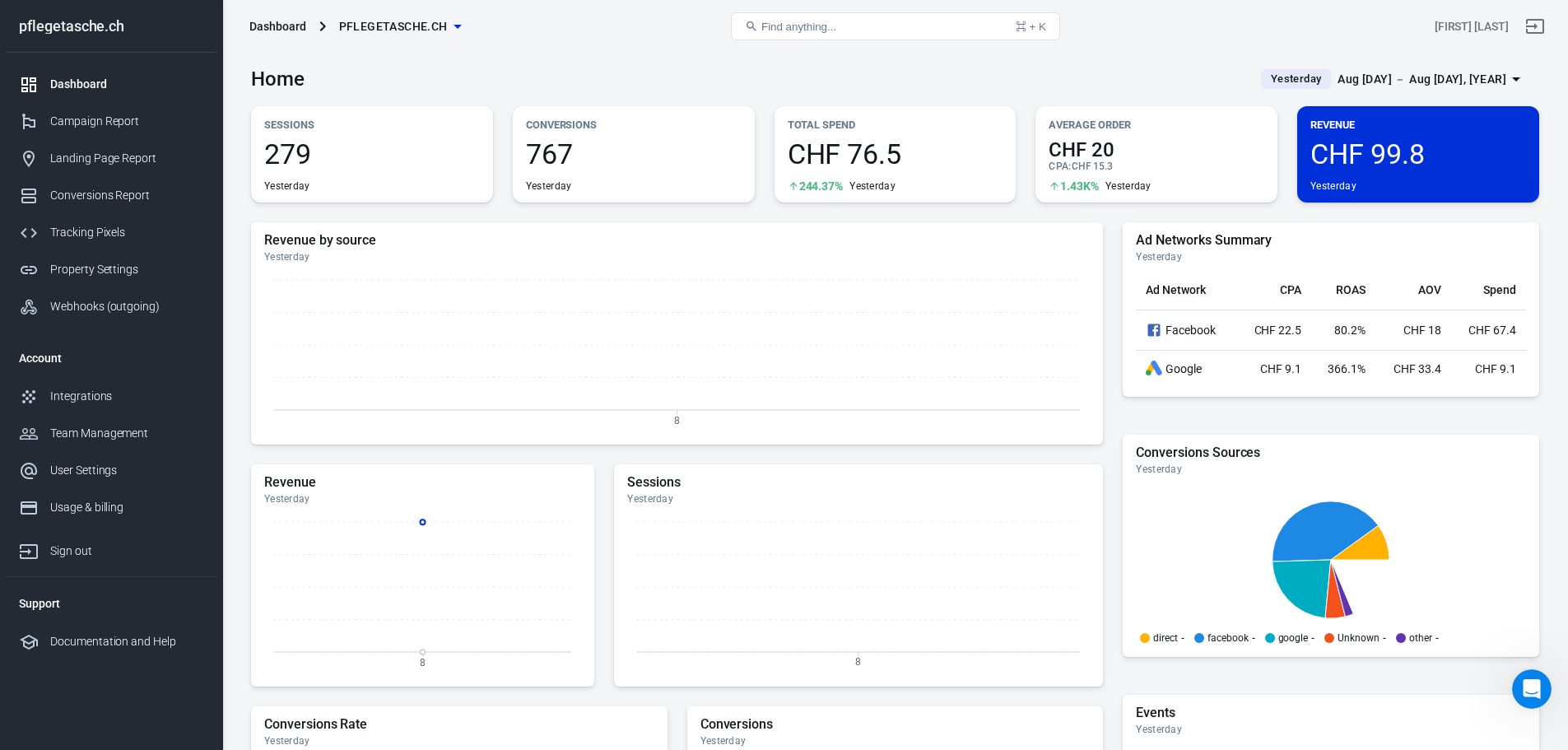 click 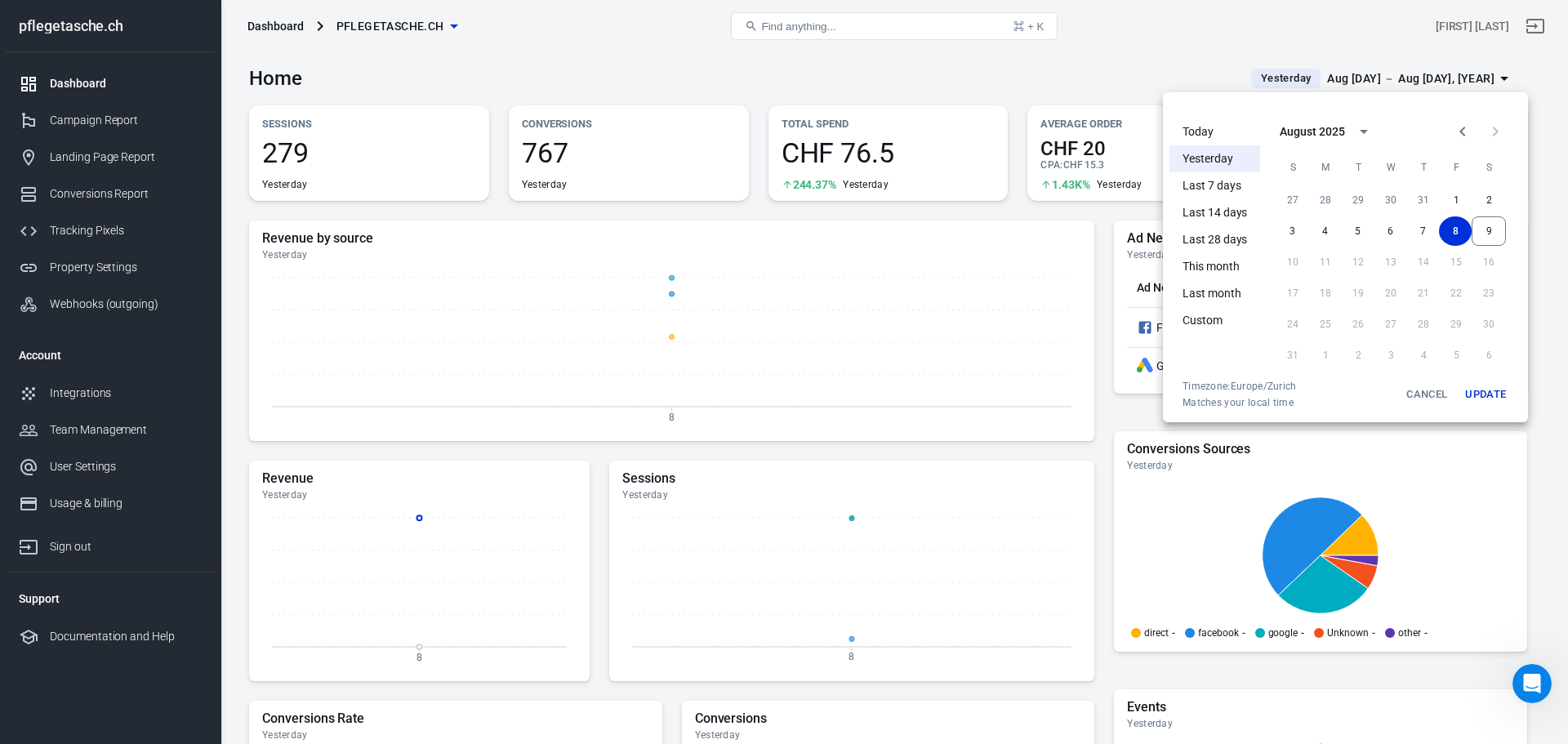 click on "Update" at bounding box center [1486, 394] 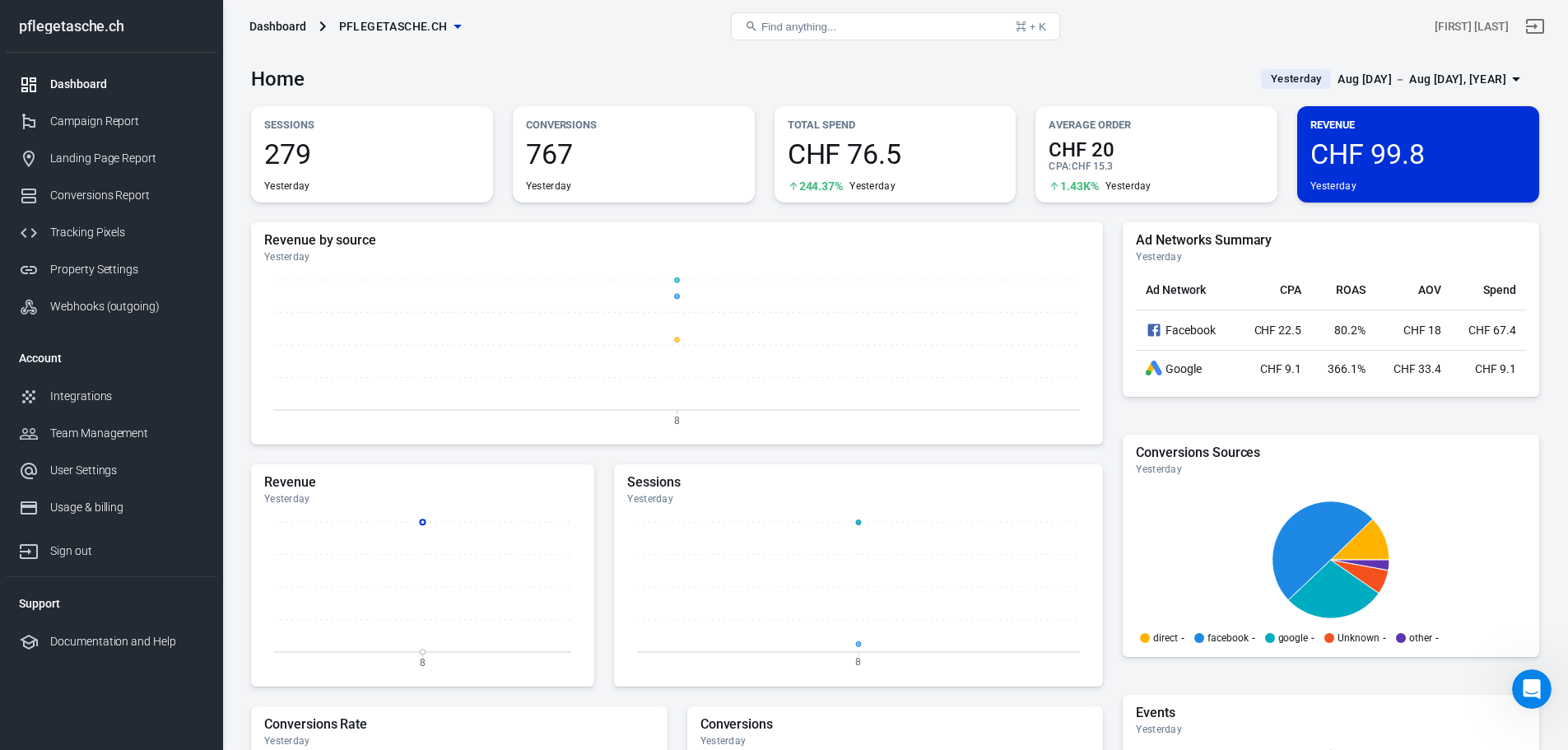 click on "Ad Networks Summary Yesterday Ad Network CPA ROAS AOV Spend Facebook CHF 22.5 80.2% CHF 18 CHF 67.4 Google CHF 9.1 366.1% CHF 33.4 CHF 9.1" at bounding box center [1331, 325] 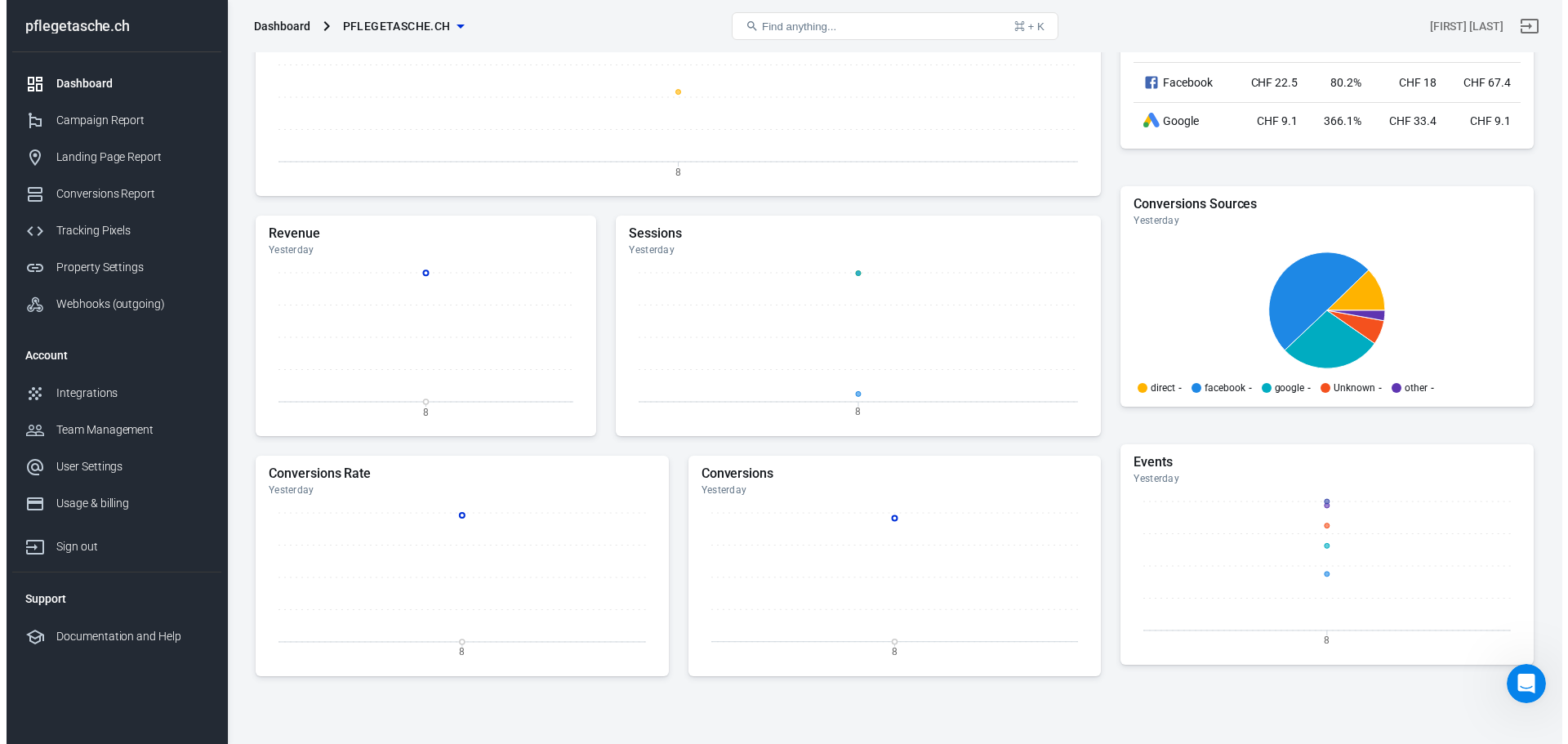 scroll, scrollTop: 0, scrollLeft: 0, axis: both 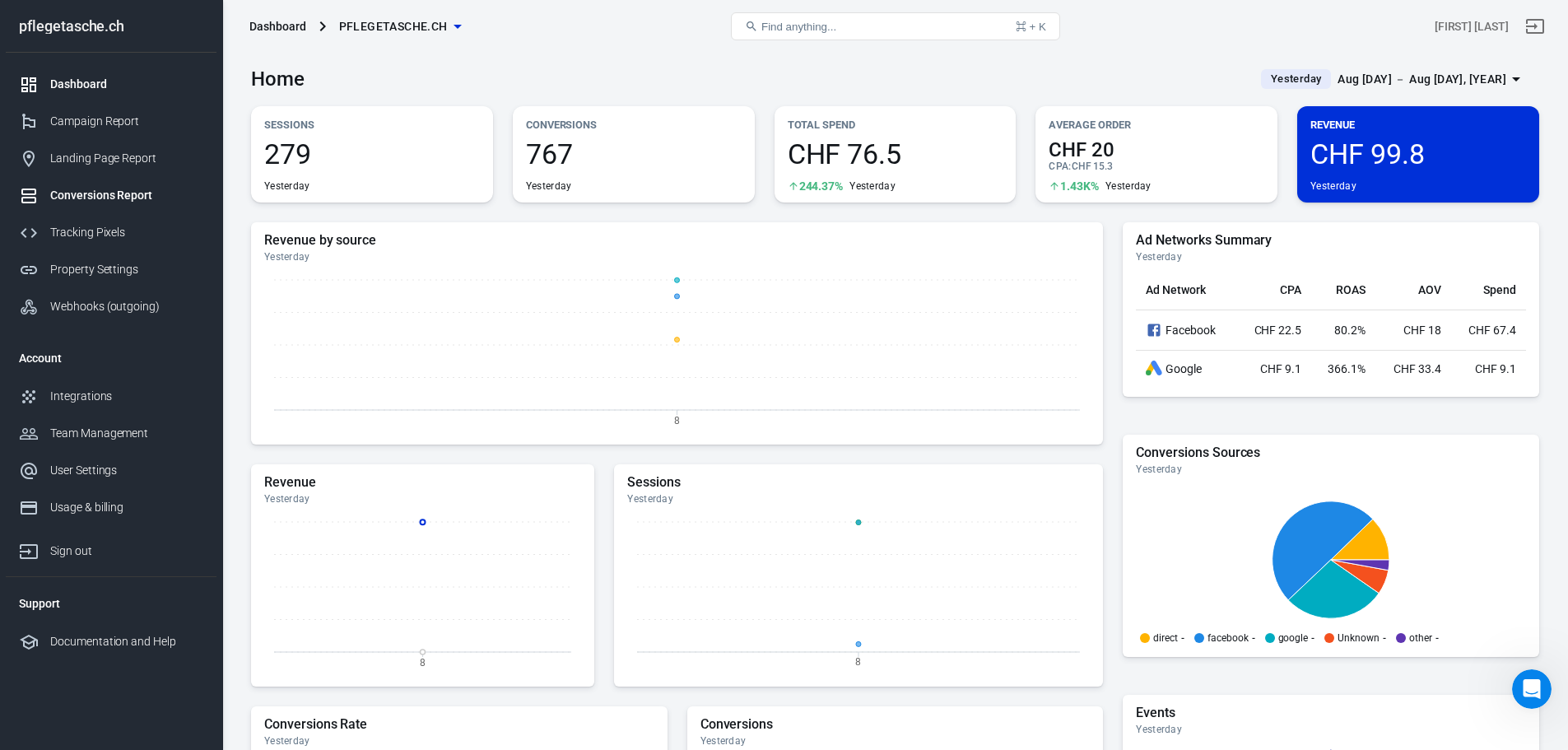 click on "Conversions Report" at bounding box center [127, 195] 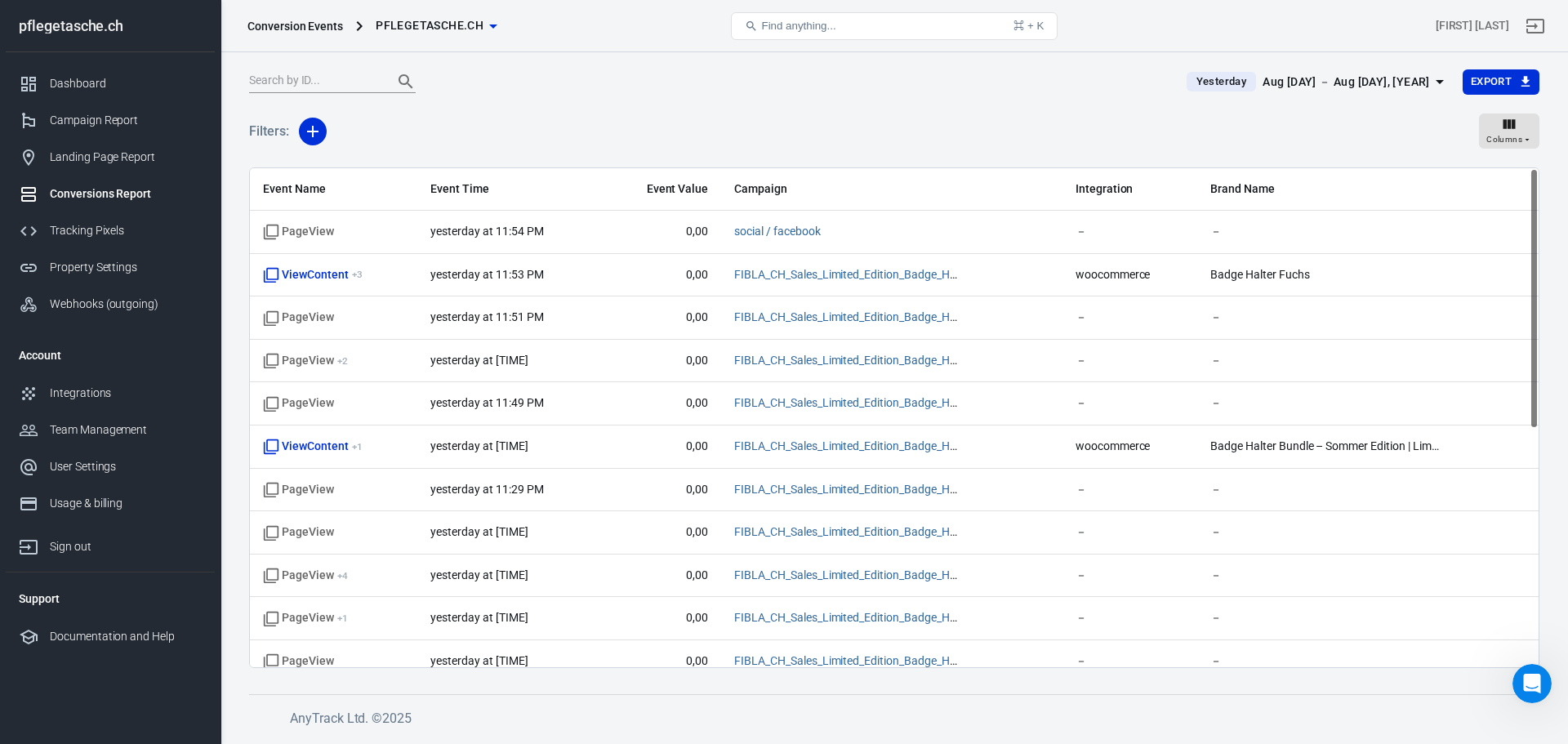 click on "Aug 8 － Aug 8, 2025" at bounding box center [1346, 82] 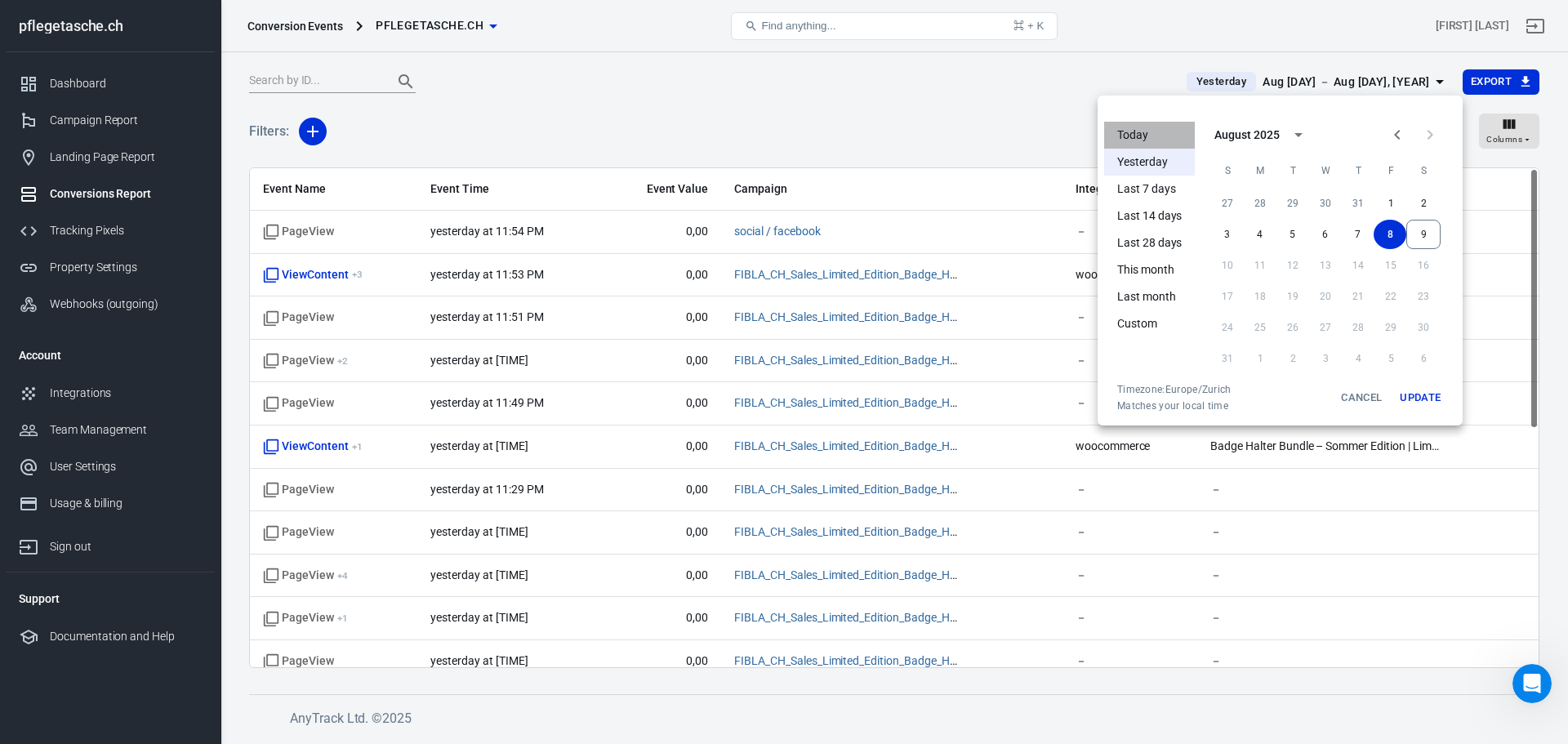 click on "Today" at bounding box center (1149, 135) 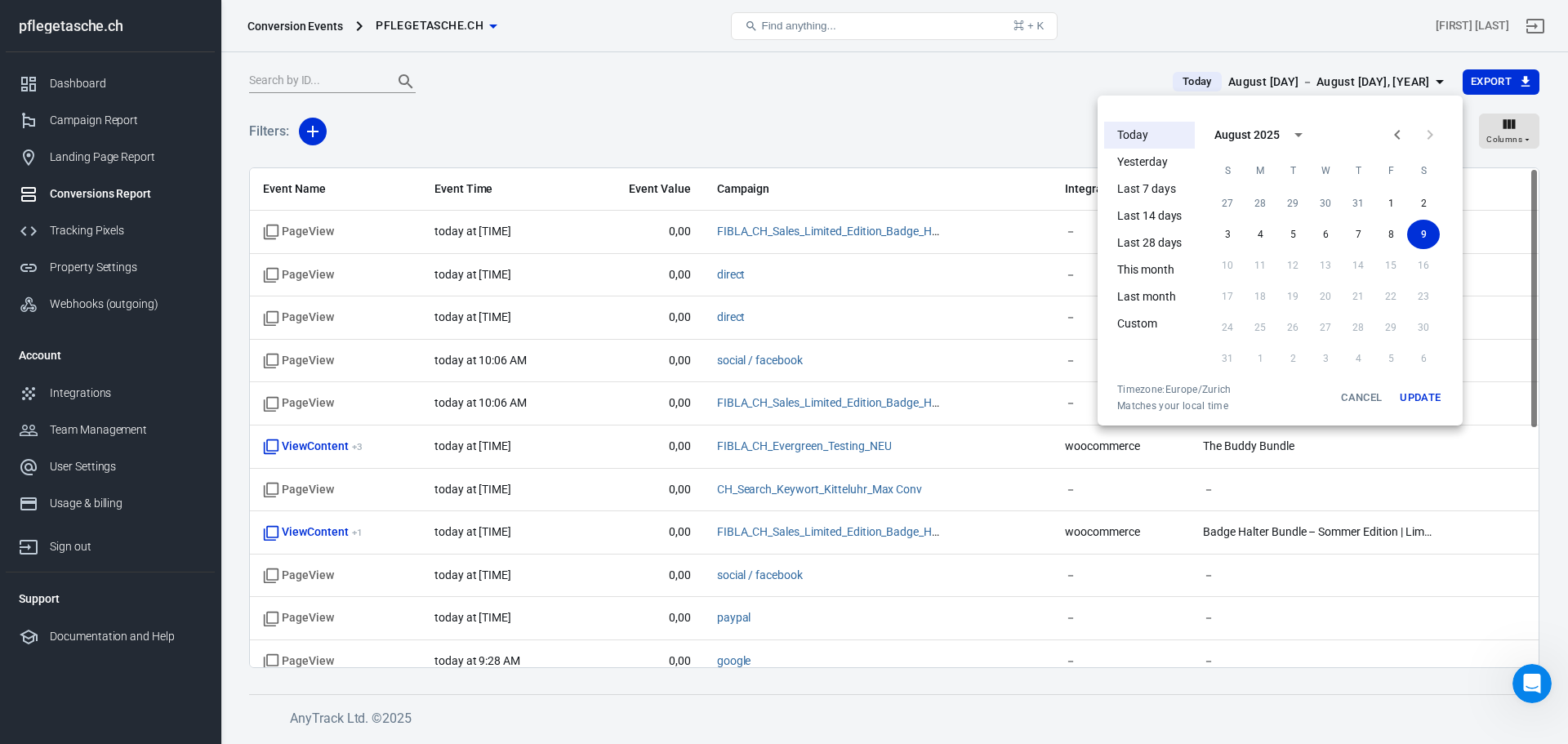 click at bounding box center [784, 372] 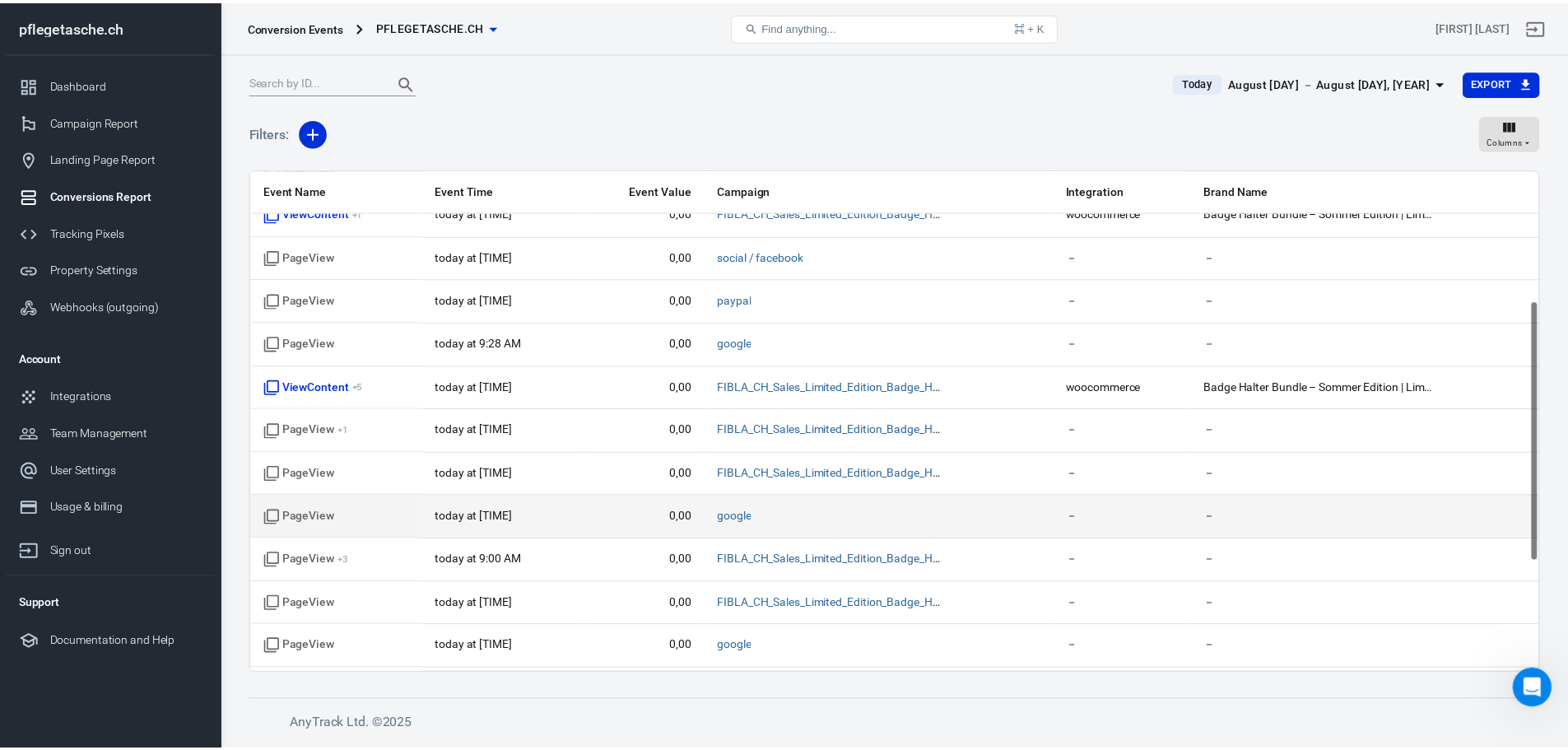 scroll, scrollTop: 458, scrollLeft: 0, axis: vertical 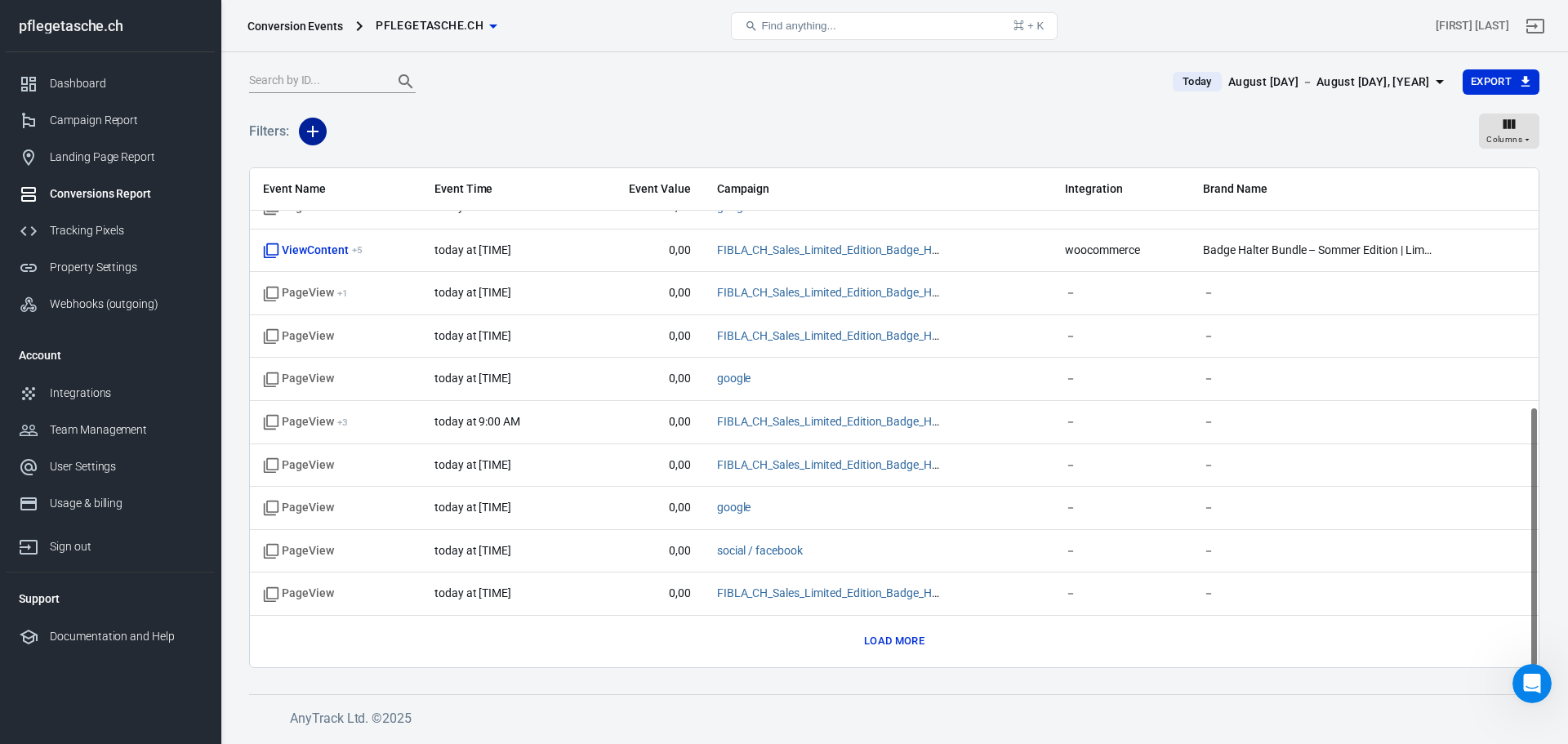 click at bounding box center (313, 131) 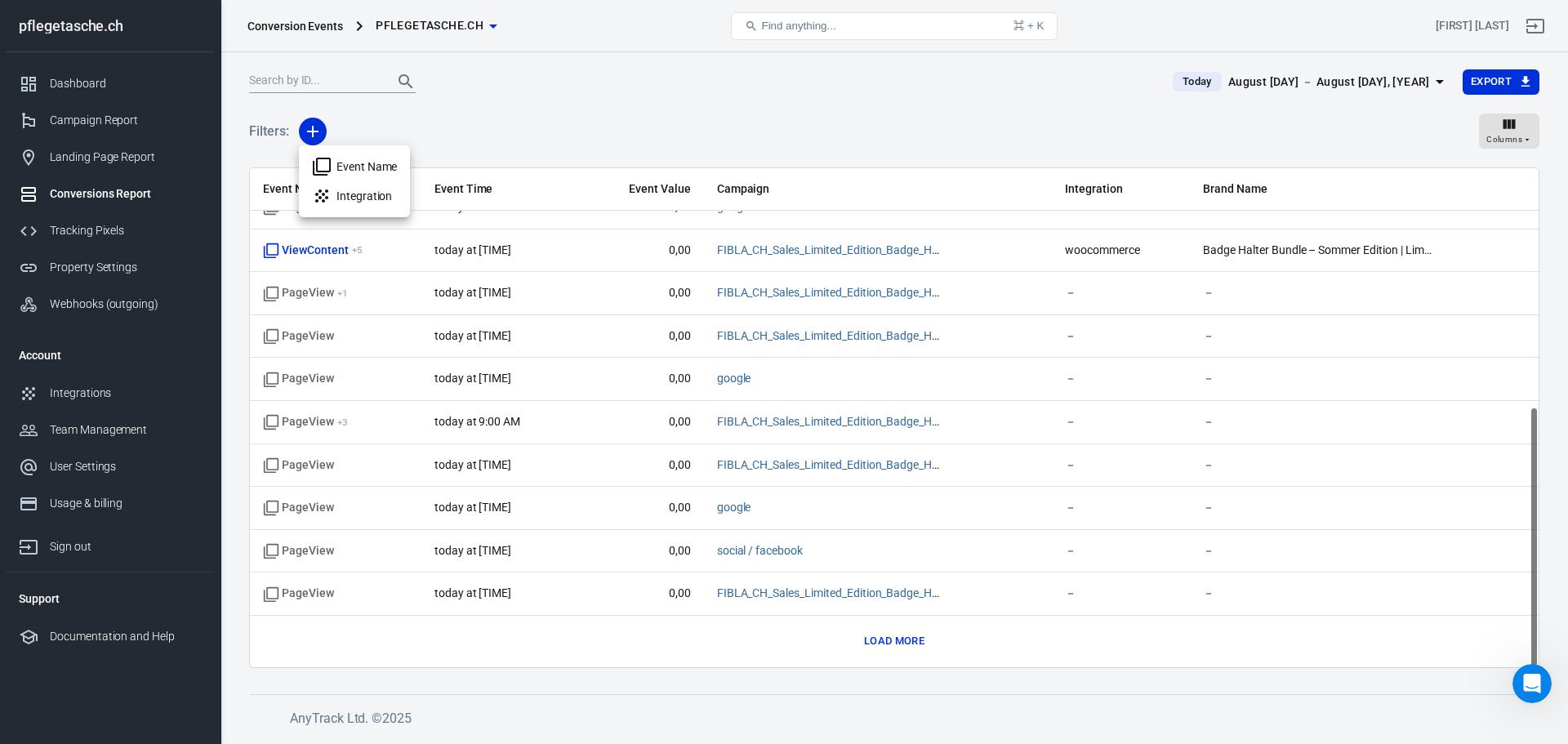 click on "Event Name" at bounding box center (354, 167) 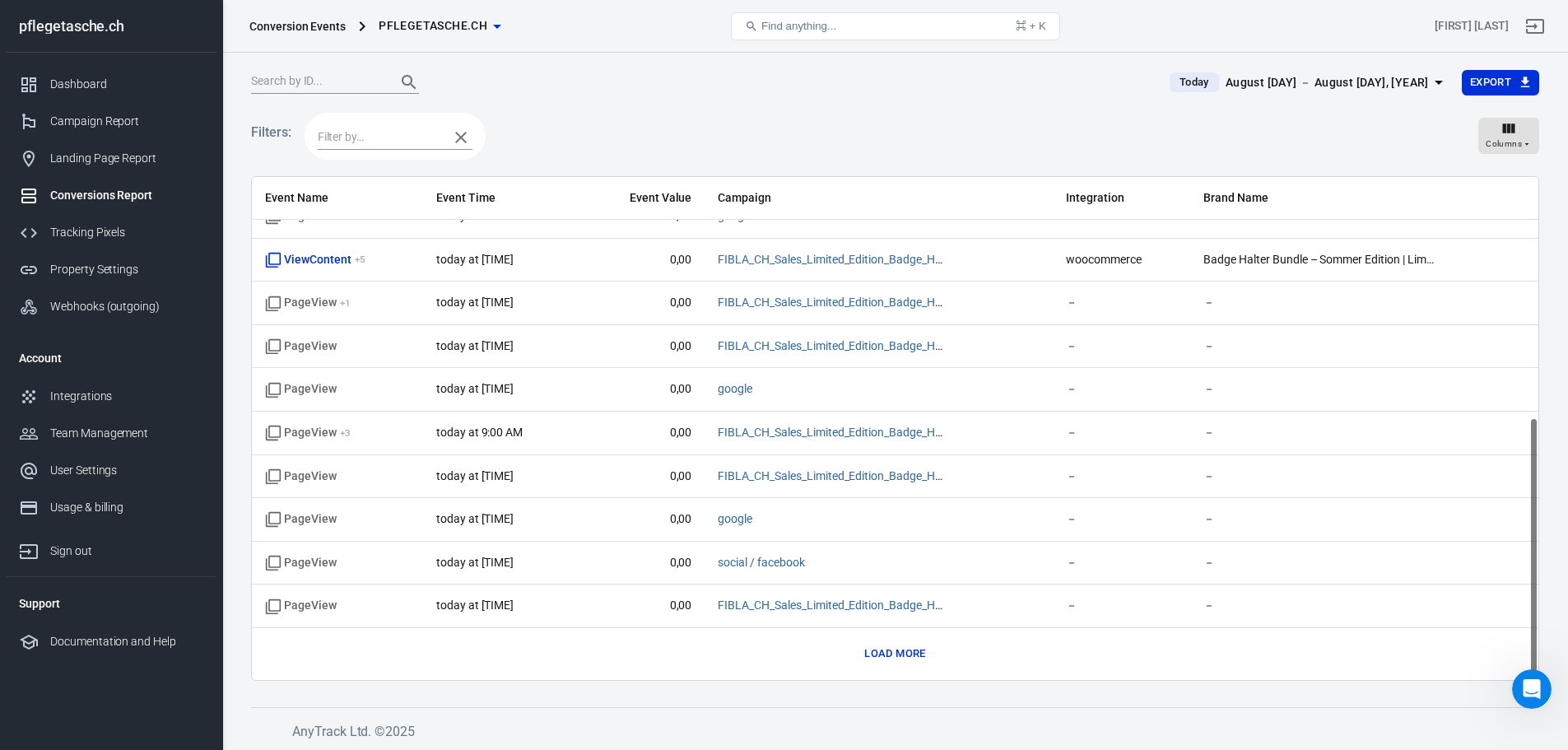 click at bounding box center (379, 137) 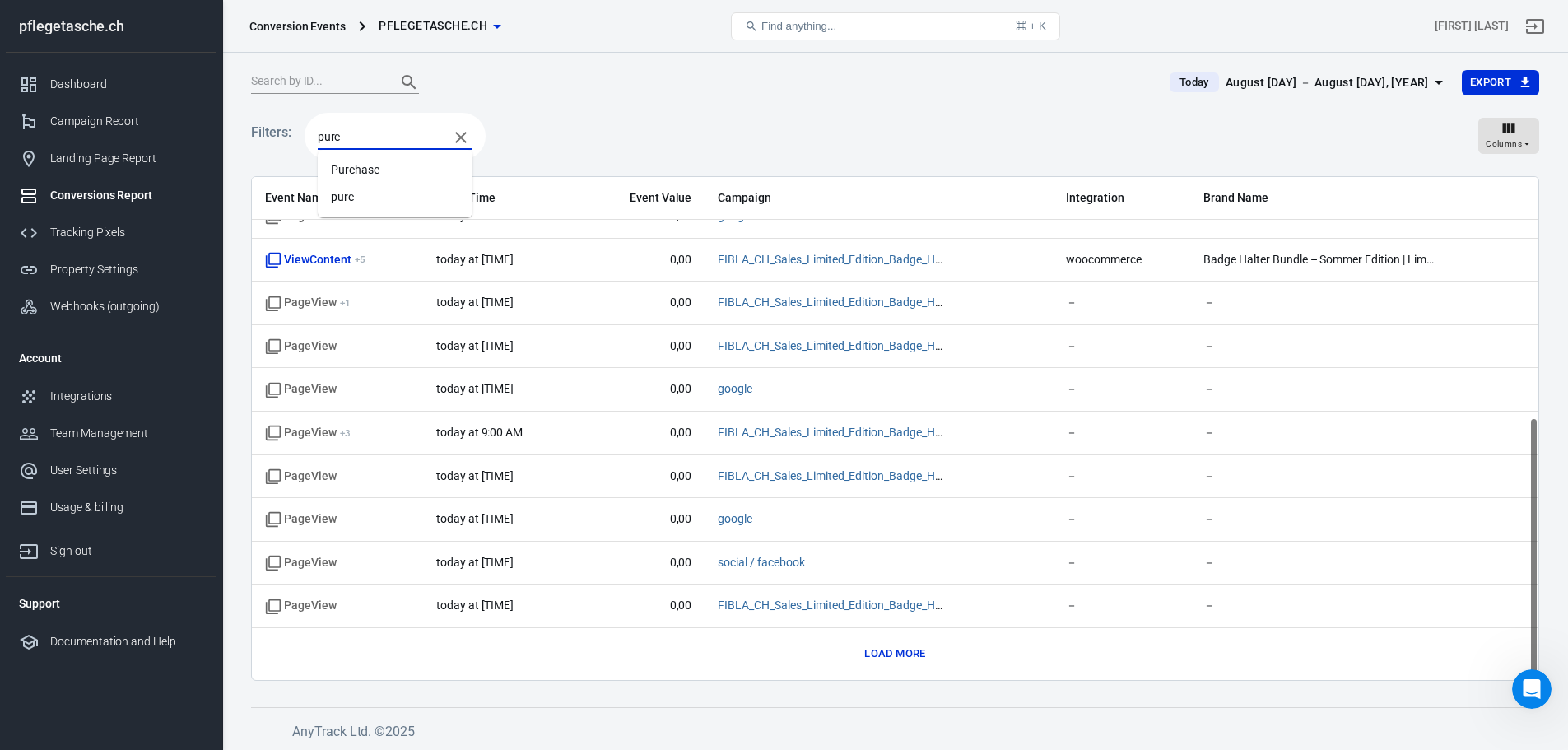 type on "purch" 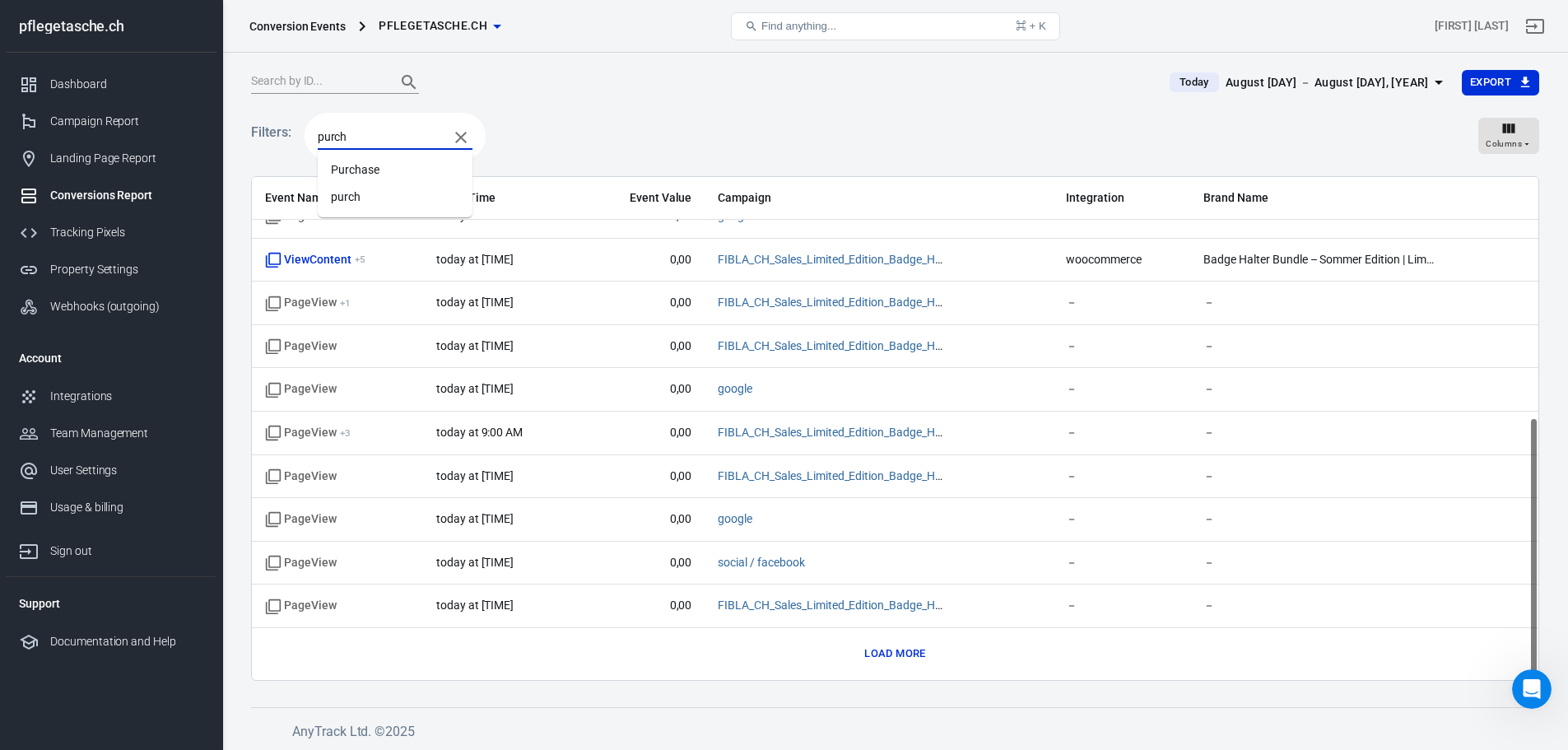 click on "Purchase" at bounding box center (395, 170) 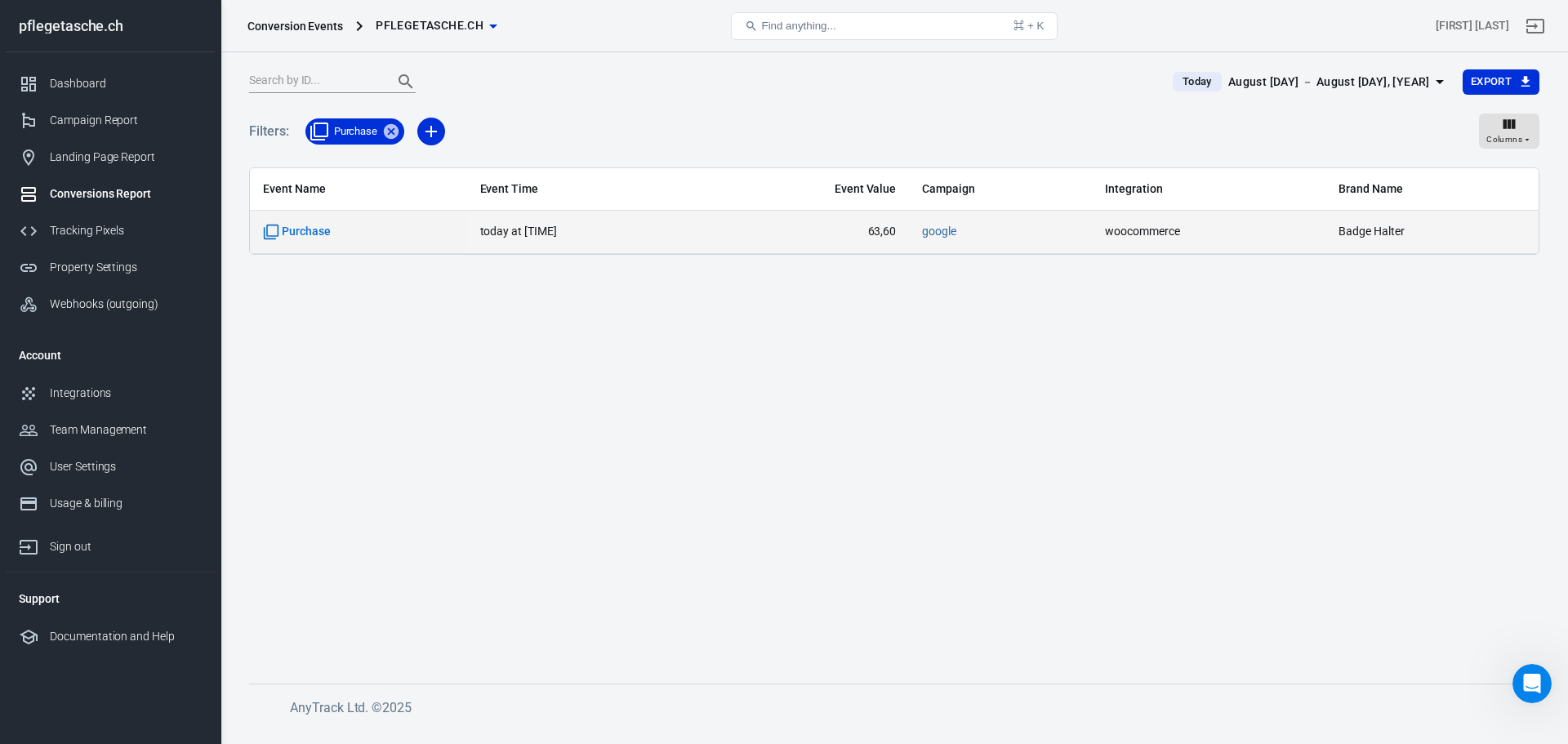 click on "Purchase" at bounding box center (359, 232) 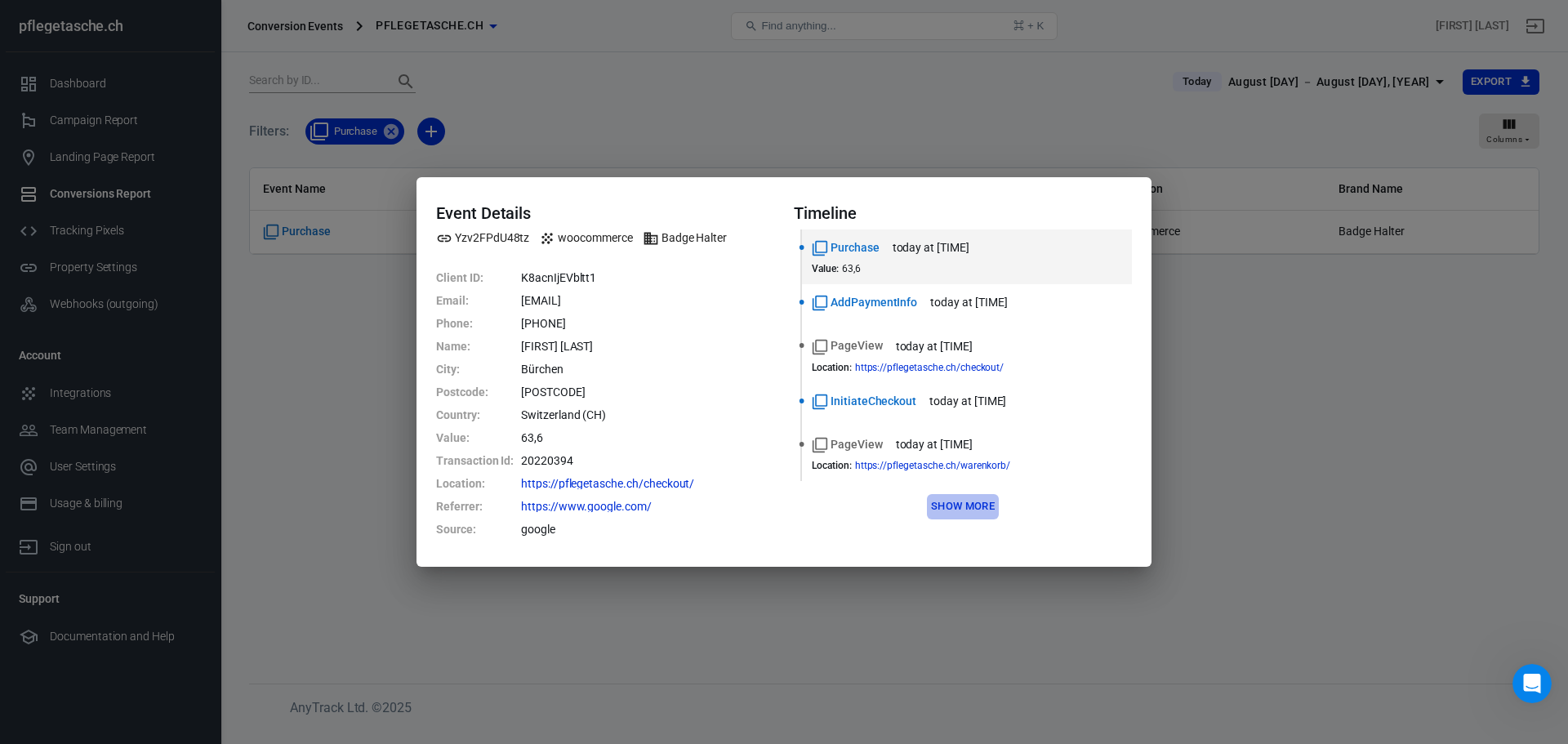 click on "Show more" at bounding box center (963, 506) 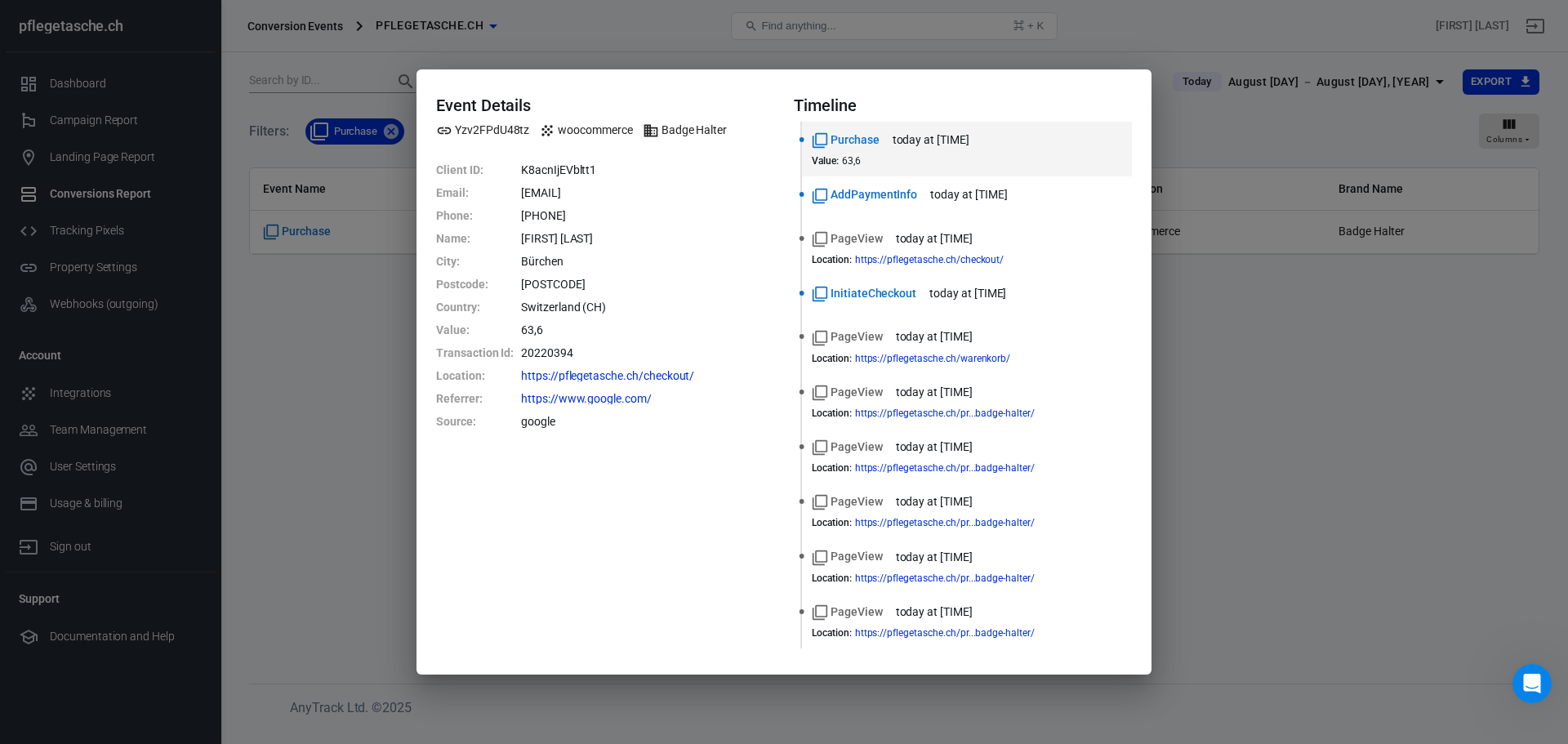 click on "Event Details   Yzv2FPdU48tz   woocommerce   Badge Halter Client ID : K8acnIjEVbltt1 Email : jenny.lehner@gmx.ch Phone : +49764671184 Name : Jennifer Zenhäusern City : Bürchen Postcode : 3935 Country : Switzerland (CH) Value : 63,6 Transaction Id : 20220394 Location : https://pflegetasche.ch/checkout/ Referrer : https://www.google.com/ Source : google Timeline   Purchase today at 5:19 AM Value : 63,6   AddPaymentInfo today at 5:18 AM   PageView today at 5:17 AM Location : https://pflegetasche.ch/checkout/   InitiateCheckout today at 5:17 AM   PageView today at 5:17 AM Location : https://pflegetasche.ch/warenkorb/   PageView today at 5:17 AM Location : https://pflegetasche.ch/pr...badge-halter/   PageView today at 5:16 AM Location : https://pflegetasche.ch/pr...badge-halter/   PageView today at 5:16 AM Location : https://pflegetasche.ch/pr...badge-halter/   PageView today at 5:16 AM Location : https://pflegetasche.ch/pr...badge-halter/   PageView today at 5:16 AM Location :" at bounding box center [784, 372] 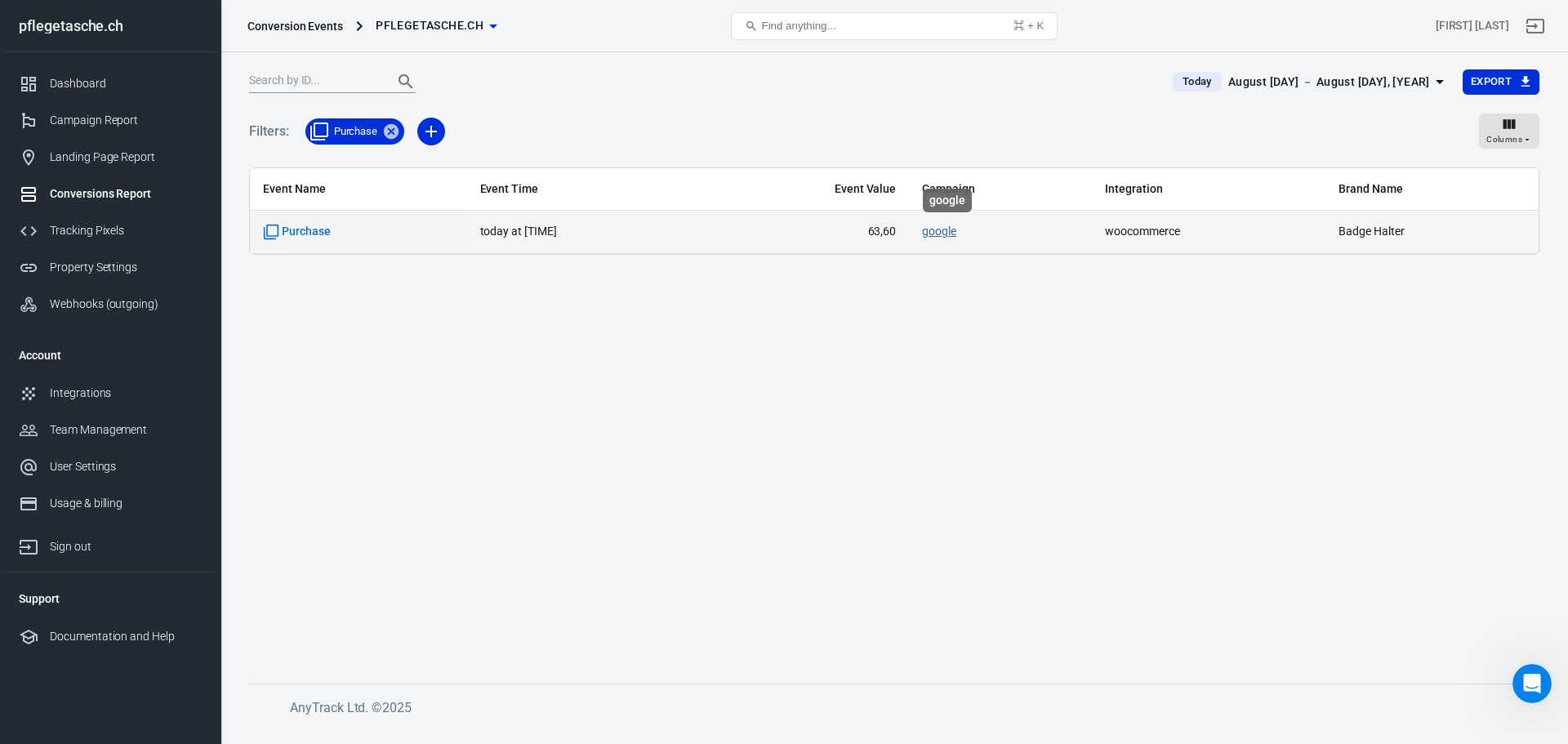 click on "google" at bounding box center [939, 231] 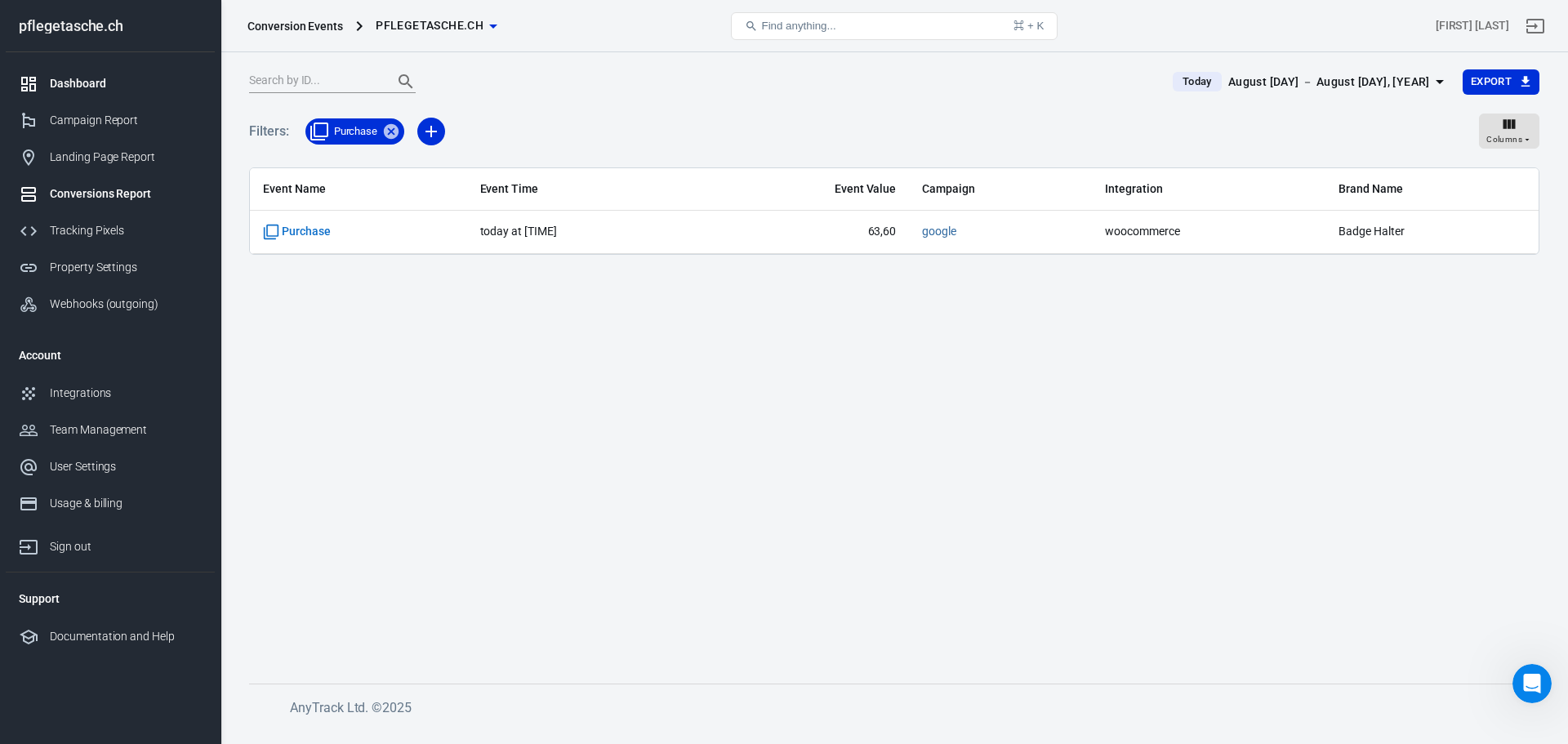 click on "Dashboard" at bounding box center (126, 83) 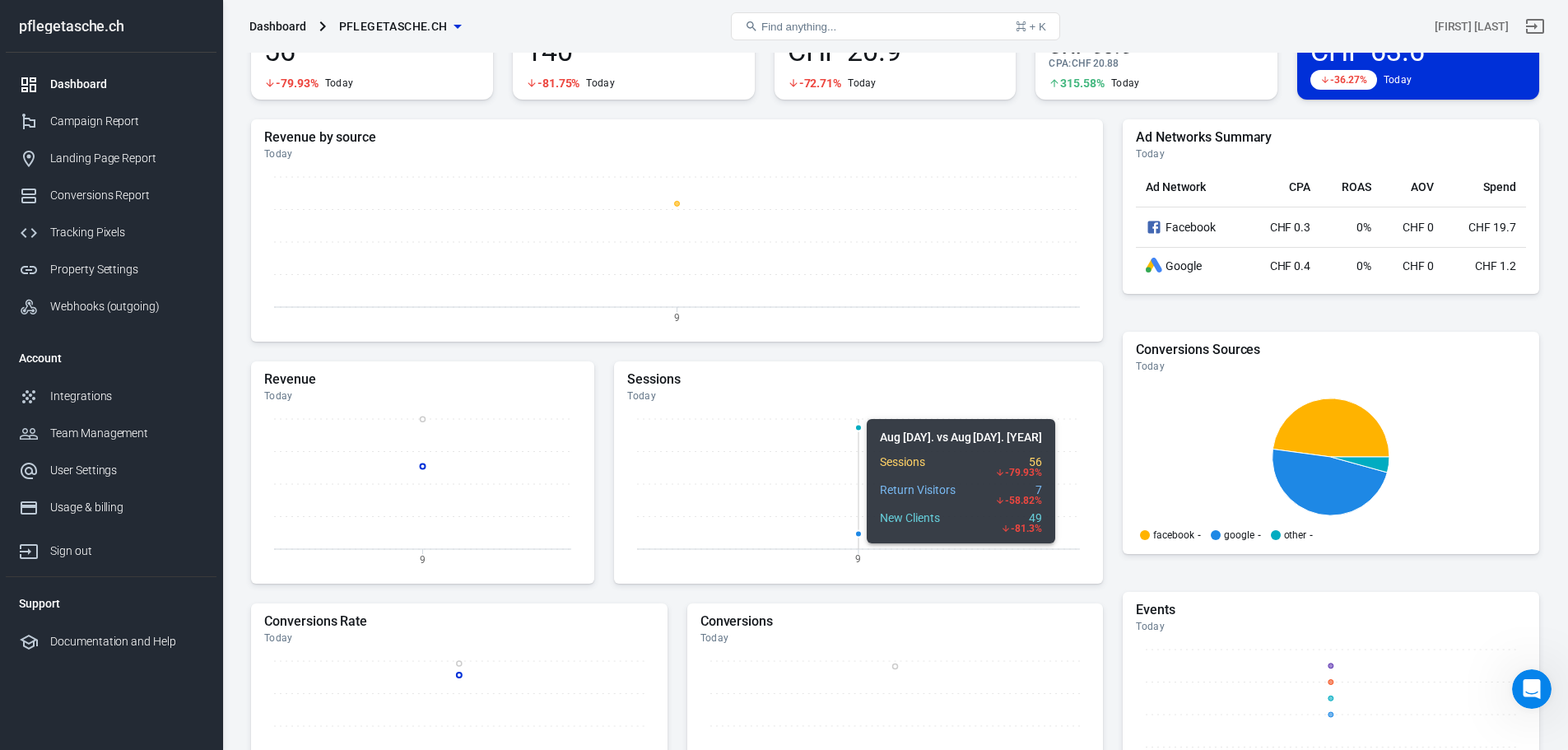 scroll, scrollTop: 0, scrollLeft: 0, axis: both 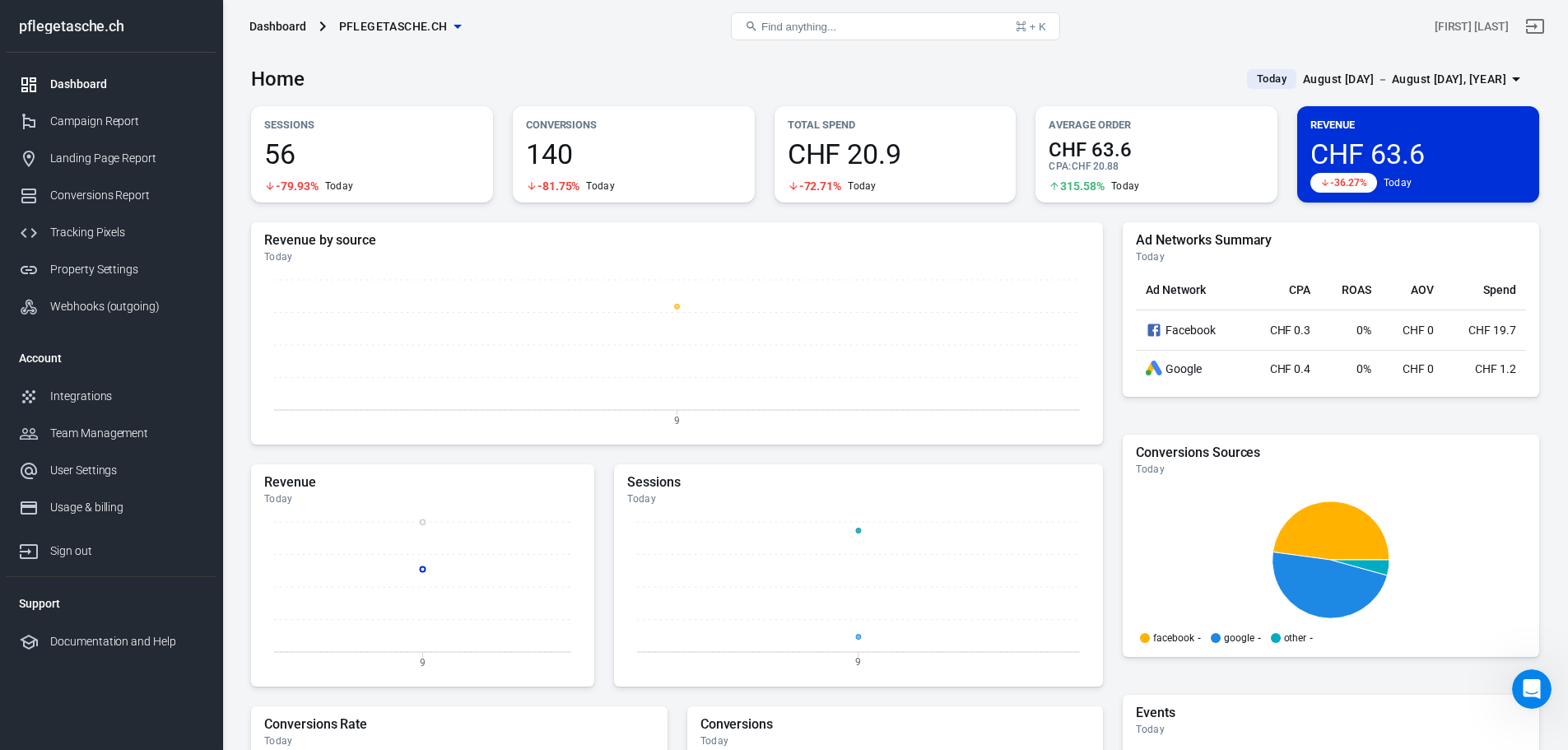 click 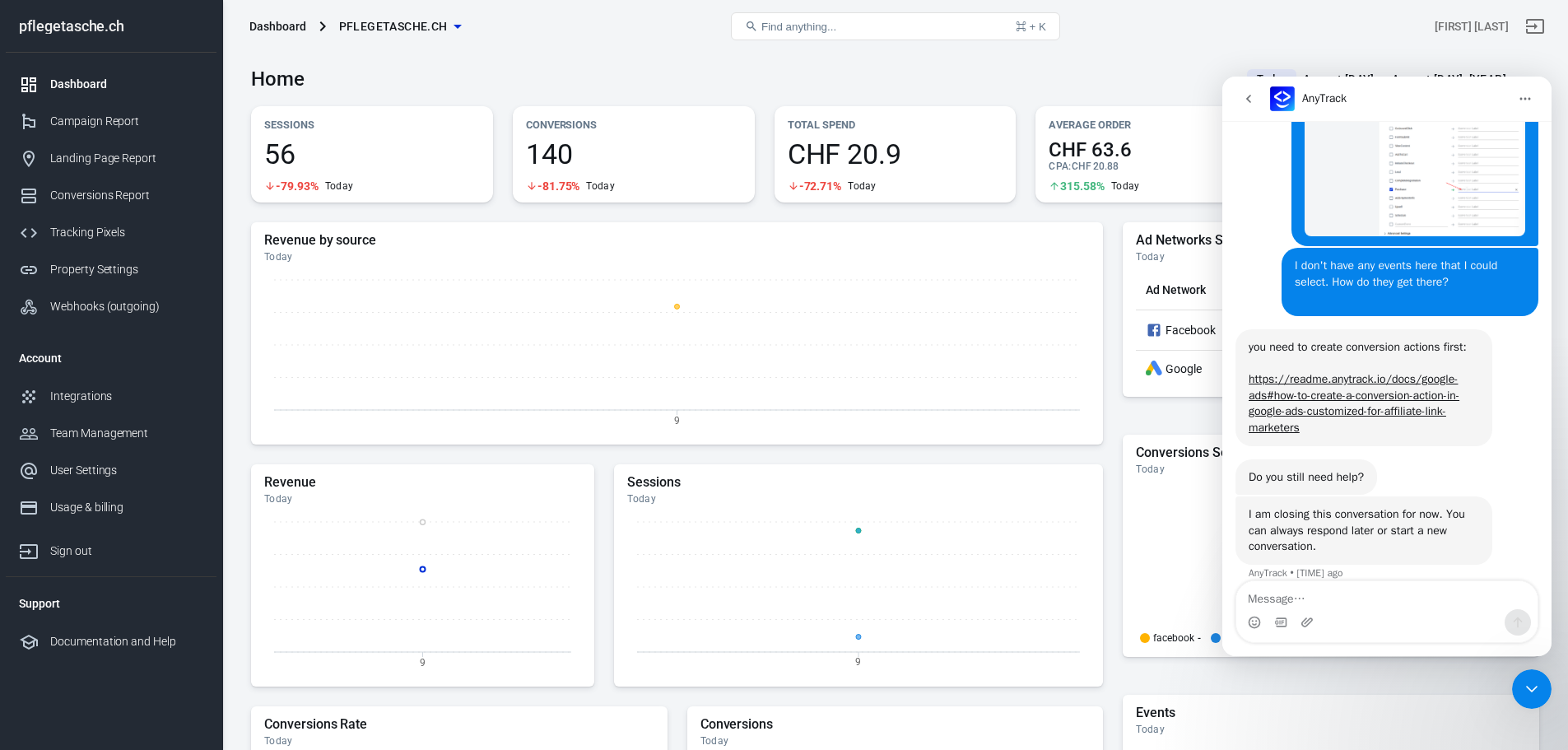scroll, scrollTop: 1078, scrollLeft: 0, axis: vertical 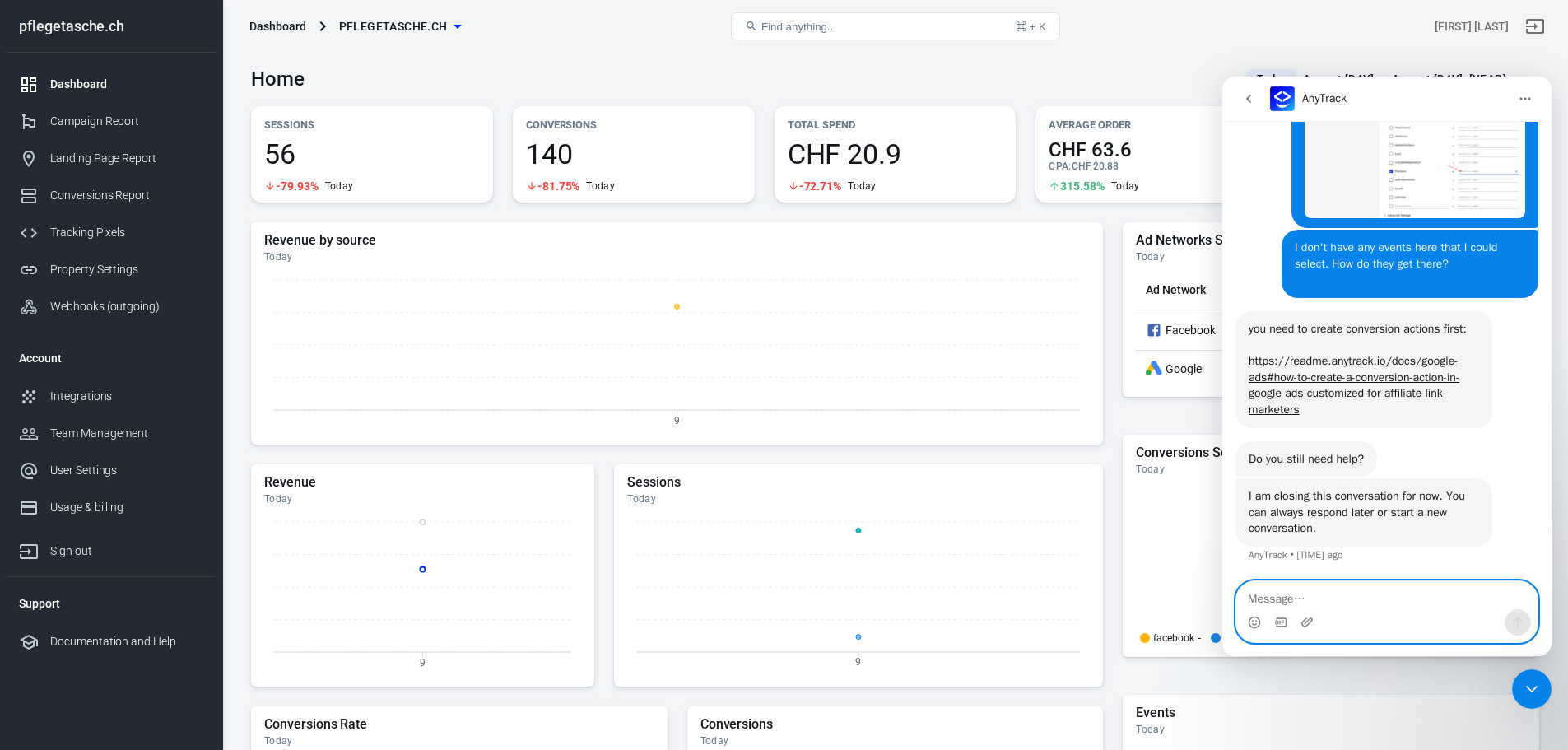 click at bounding box center [1387, 595] 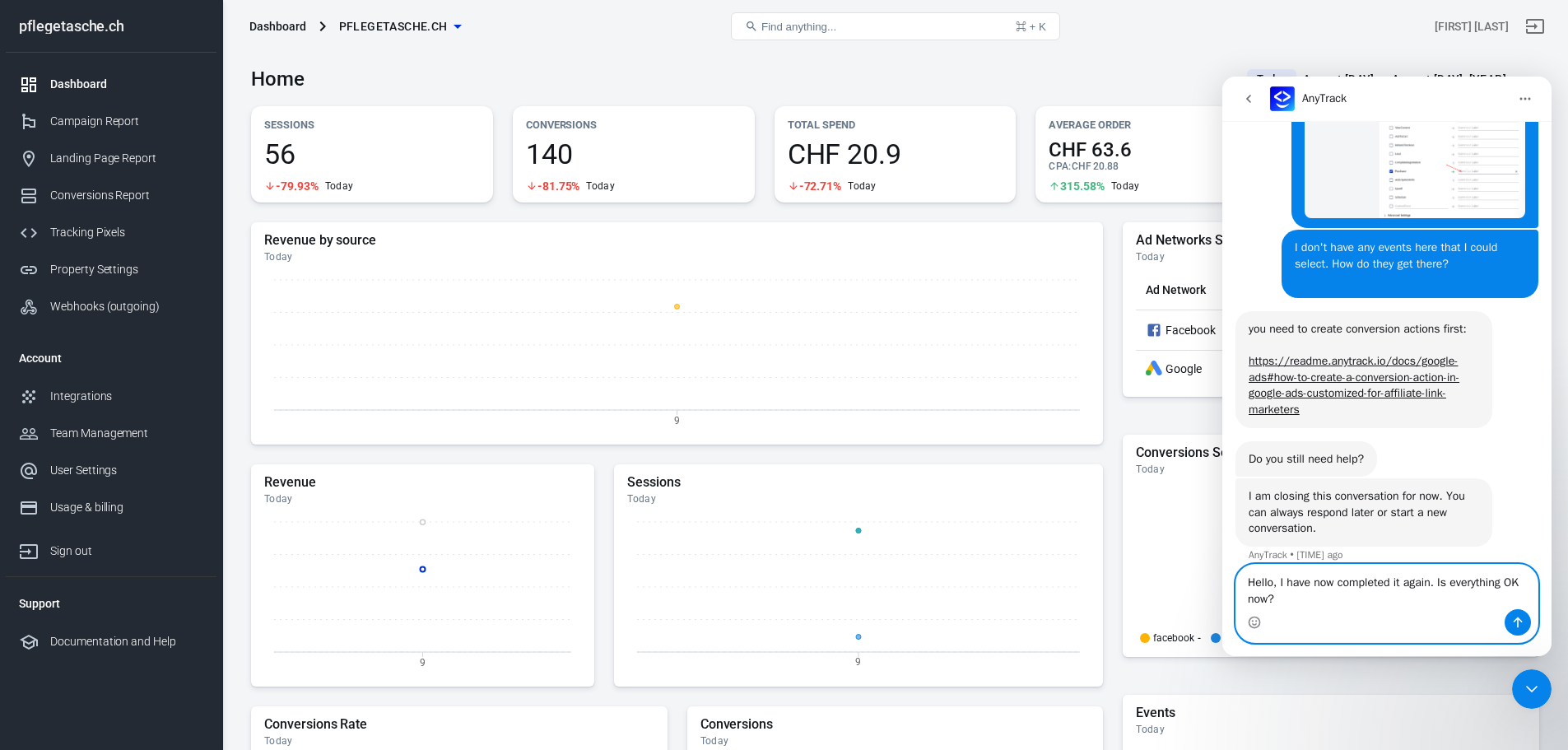 type 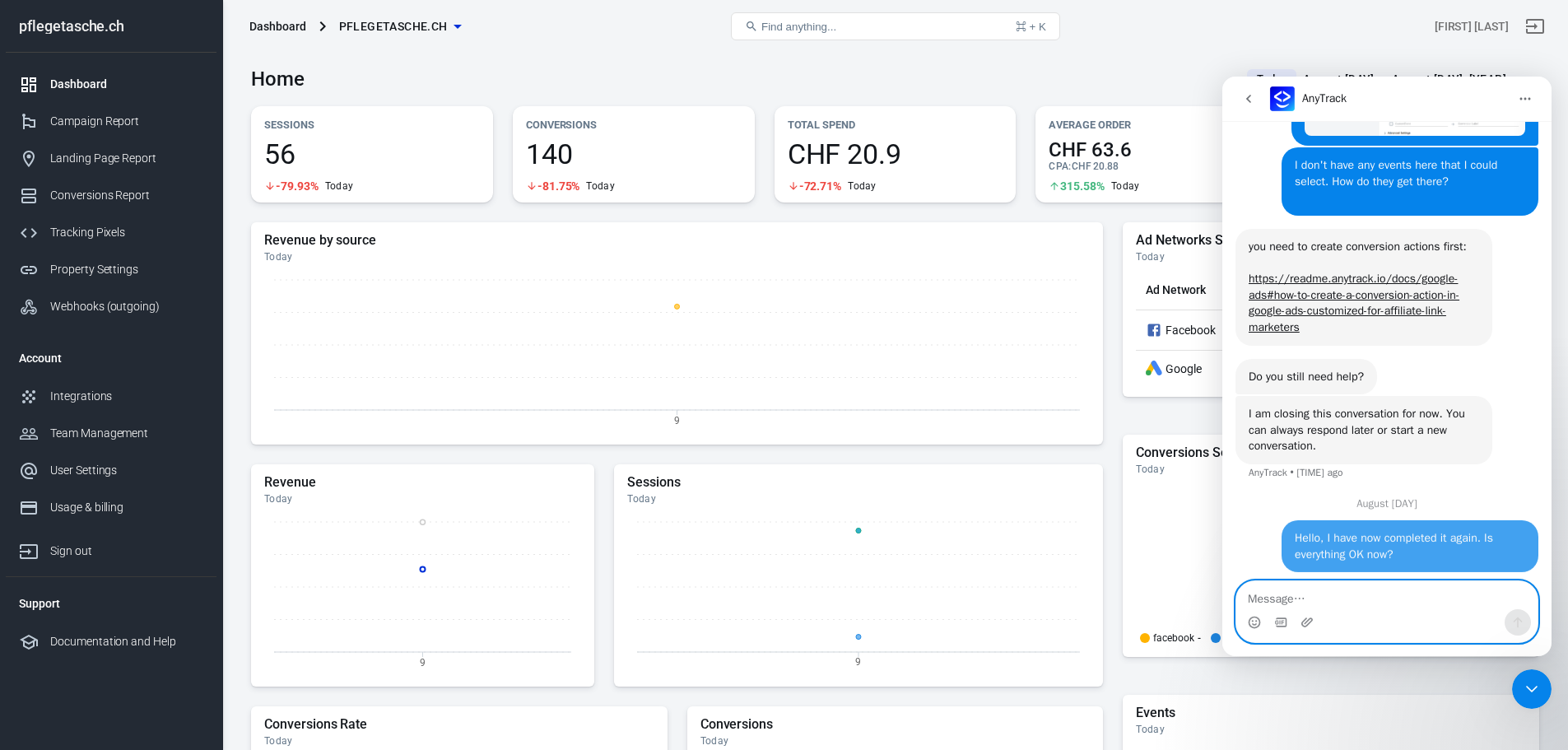 scroll, scrollTop: 1187, scrollLeft: 0, axis: vertical 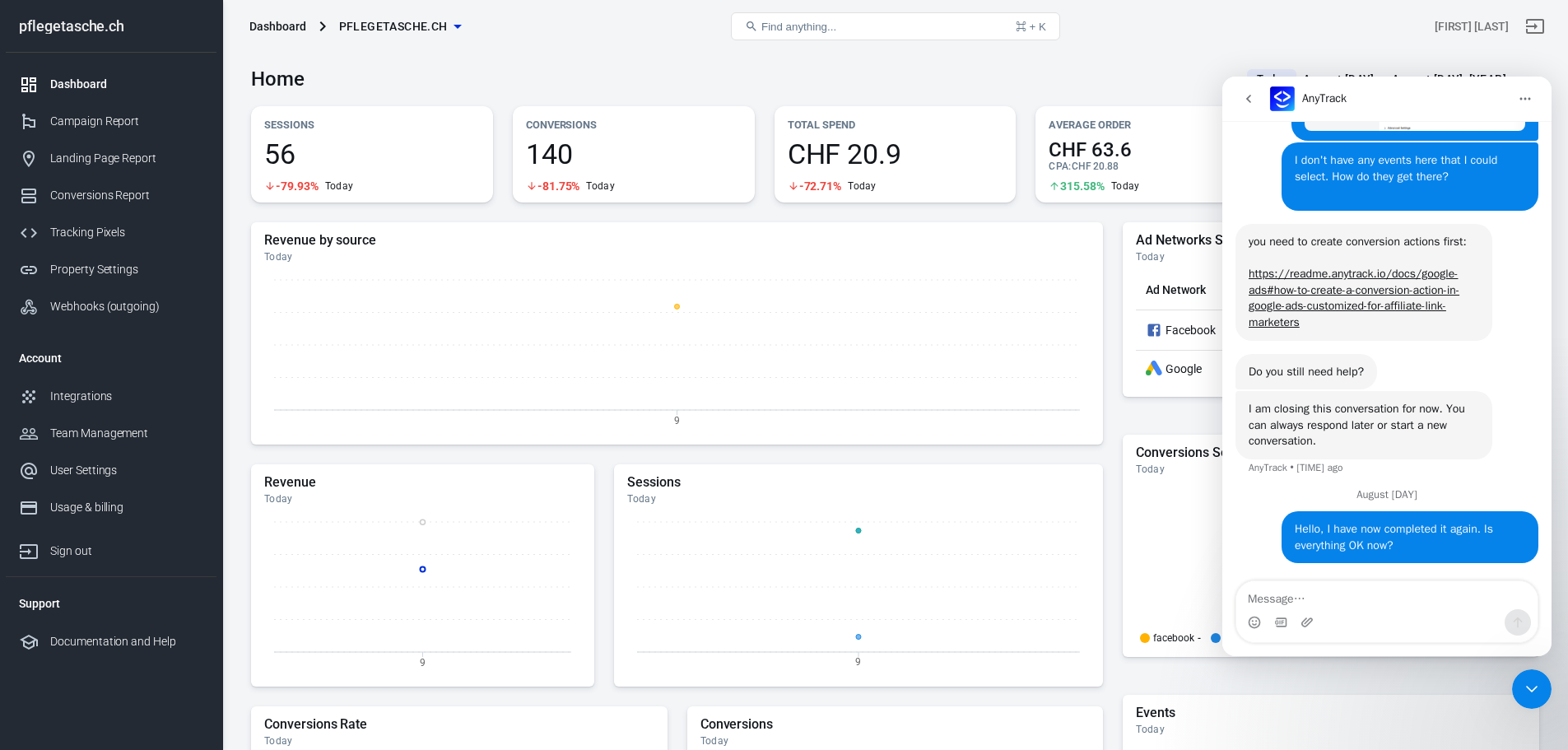 click 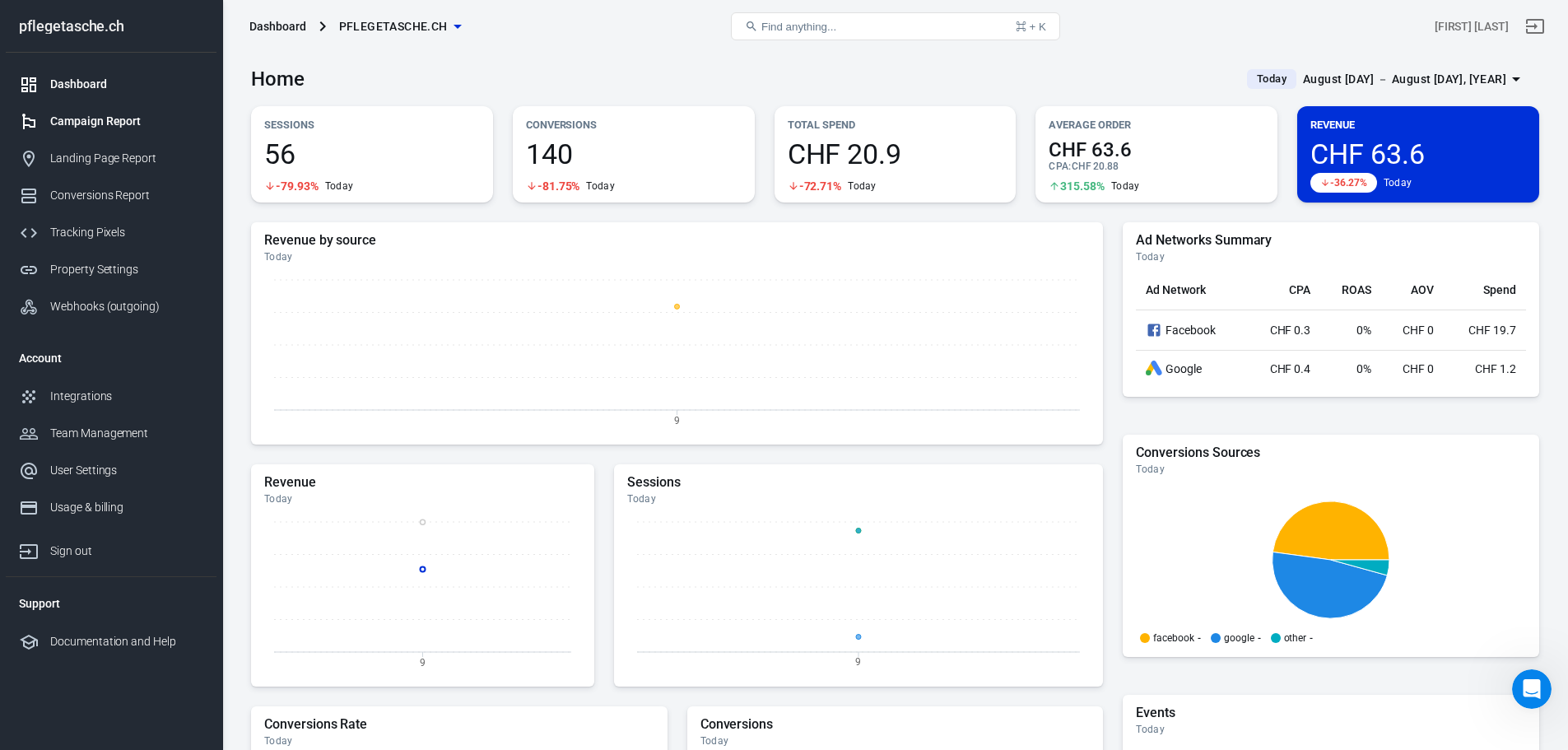 click on "Campaign Report" at bounding box center [127, 121] 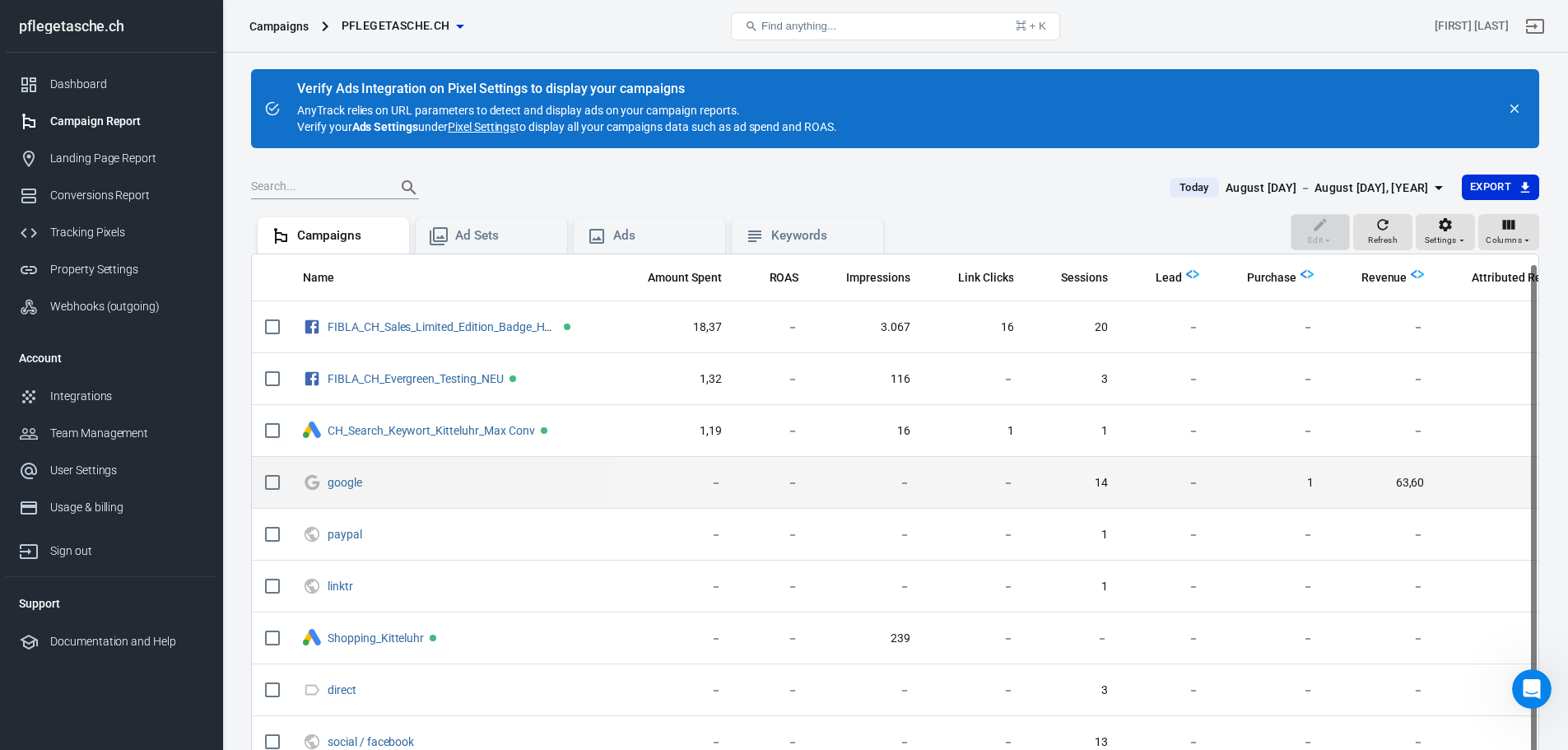 scroll, scrollTop: 14, scrollLeft: 0, axis: vertical 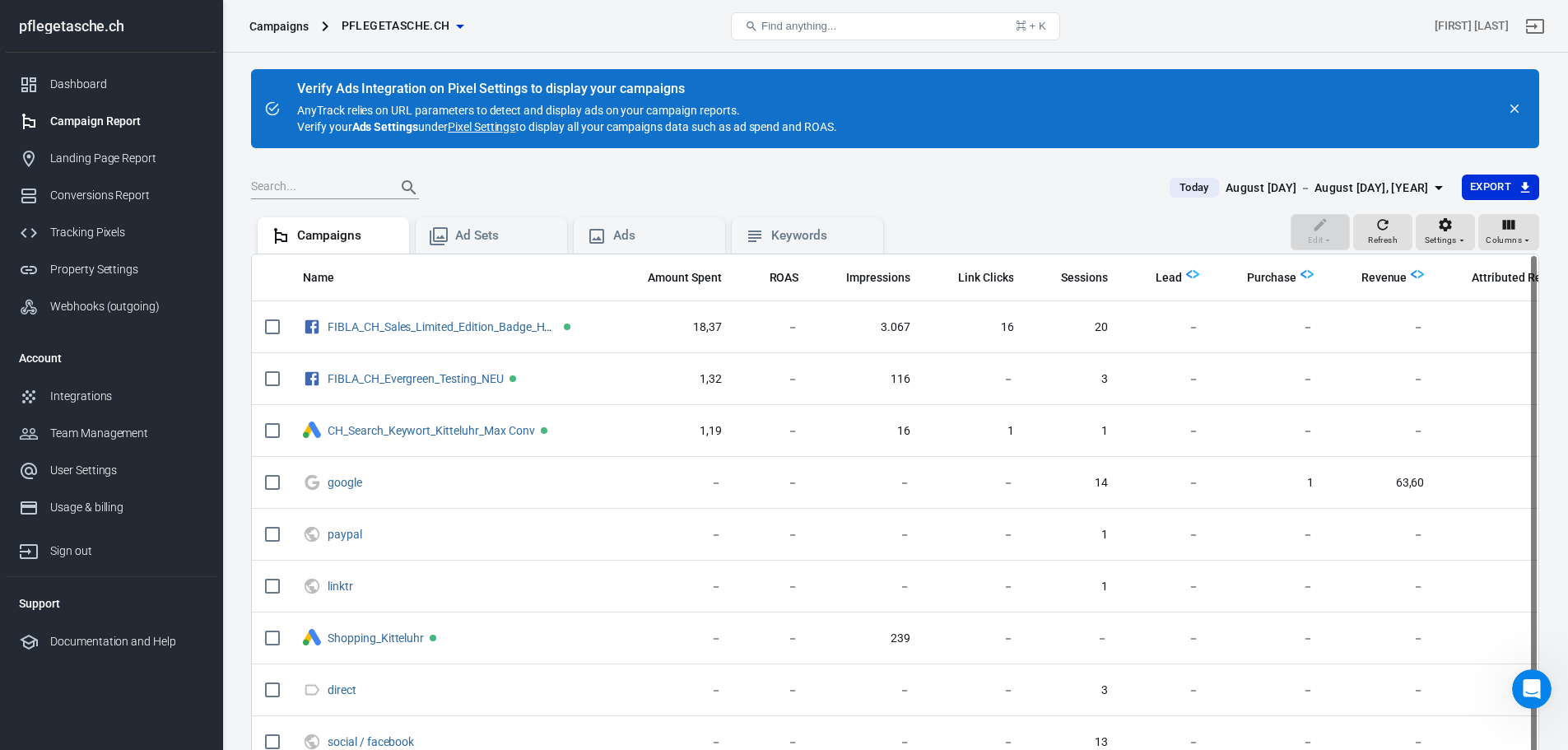 click on "Aug 9 － Aug 9, 2025" at bounding box center (1327, 188) 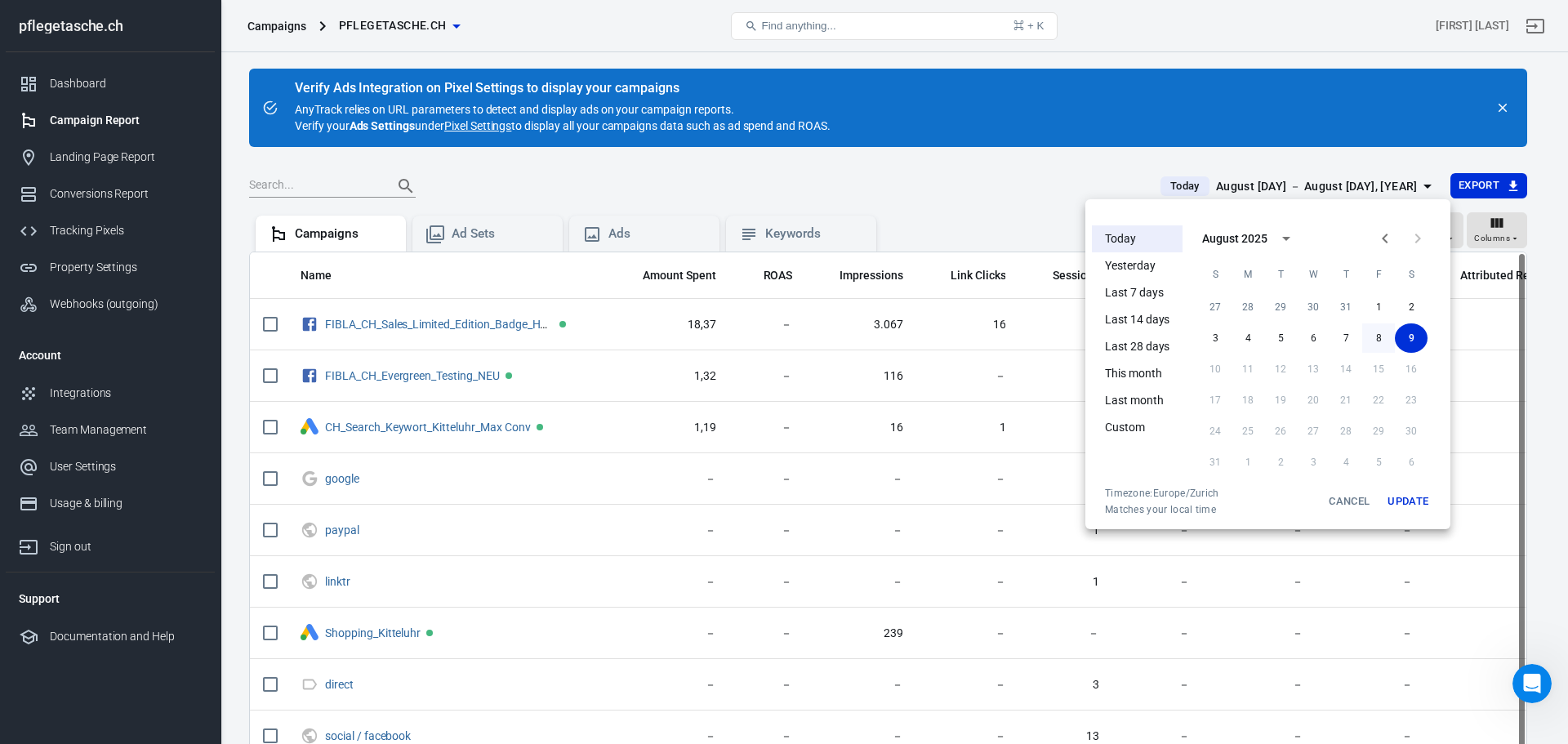 click on "8" at bounding box center (1379, 338) 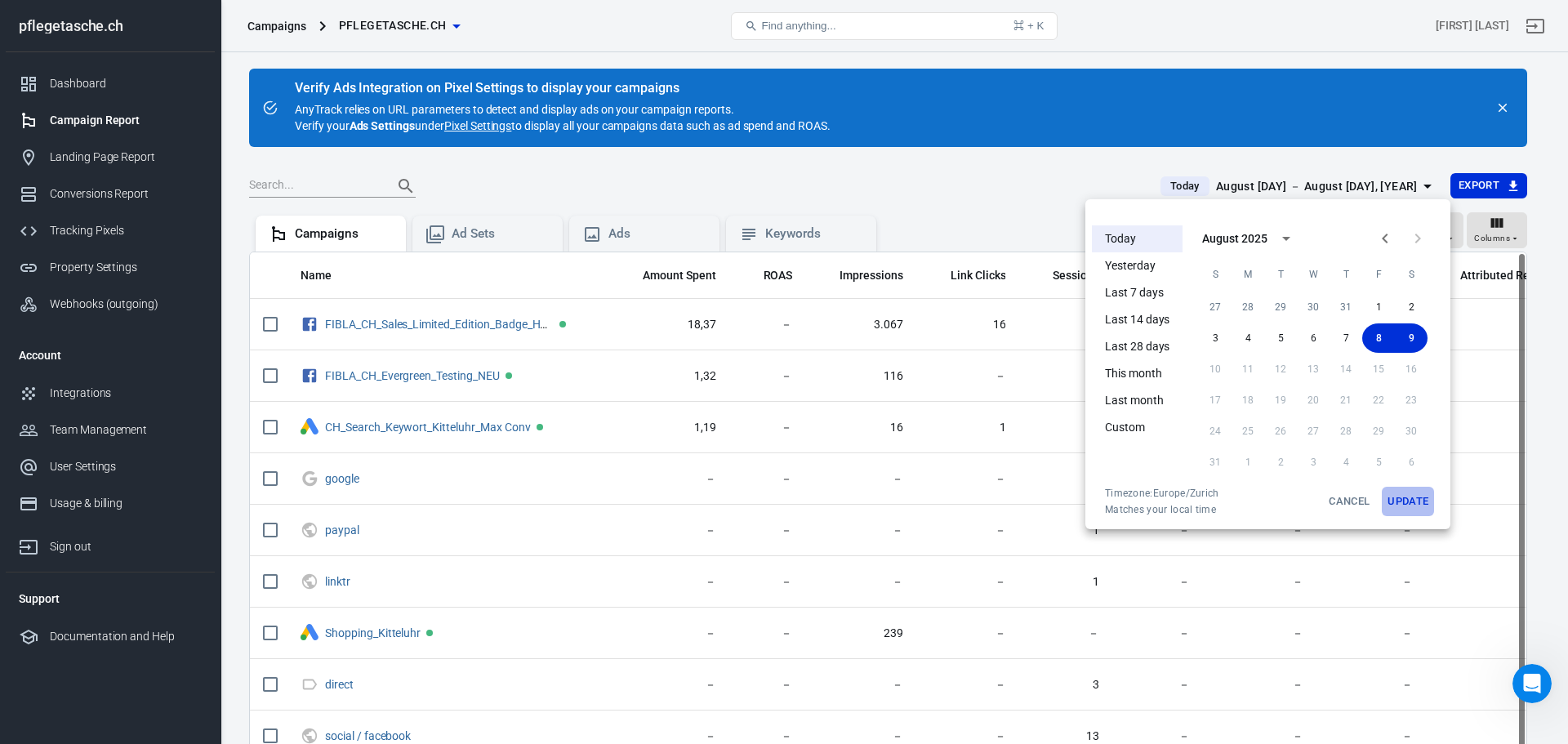click on "Update" at bounding box center (1408, 501) 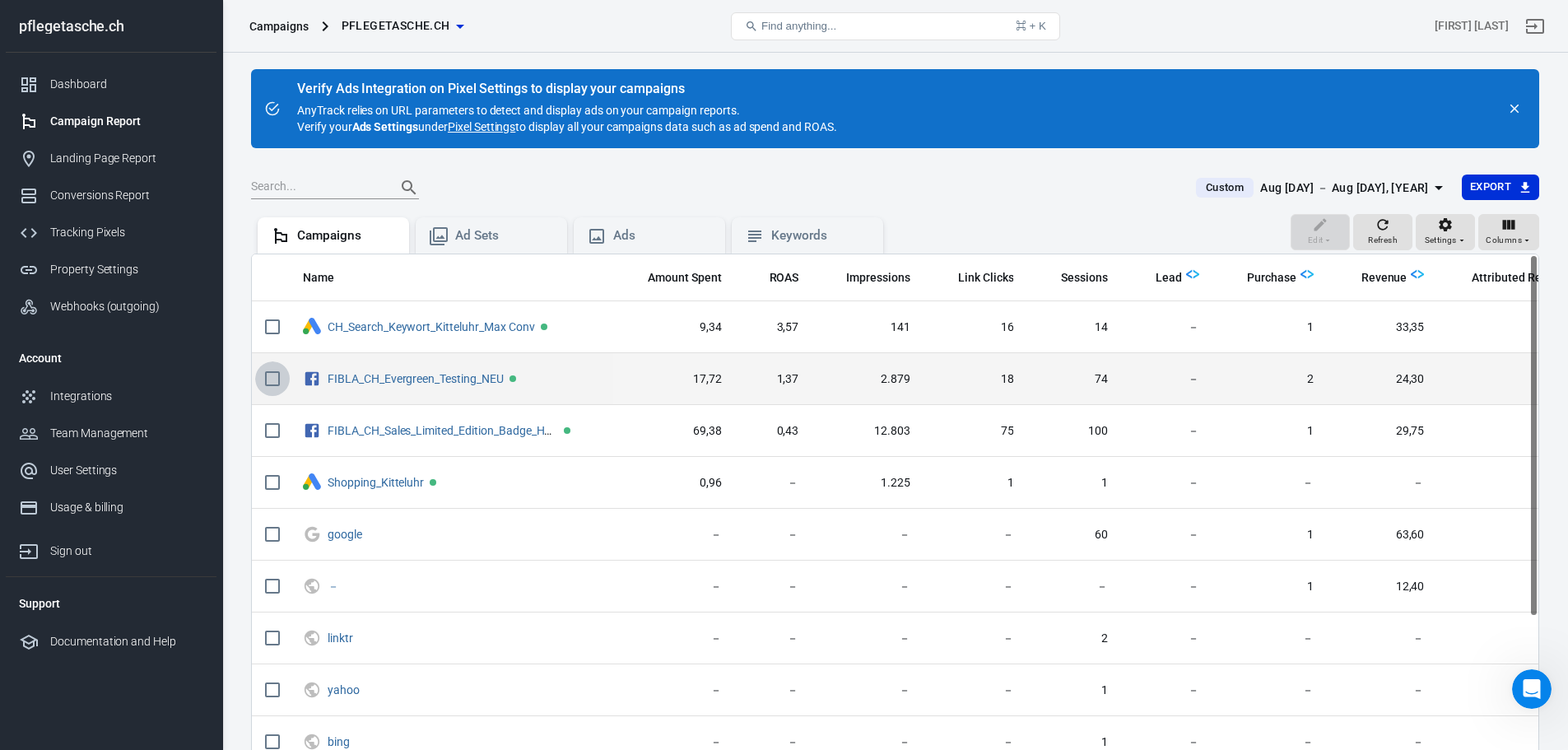 click at bounding box center (272, 379) 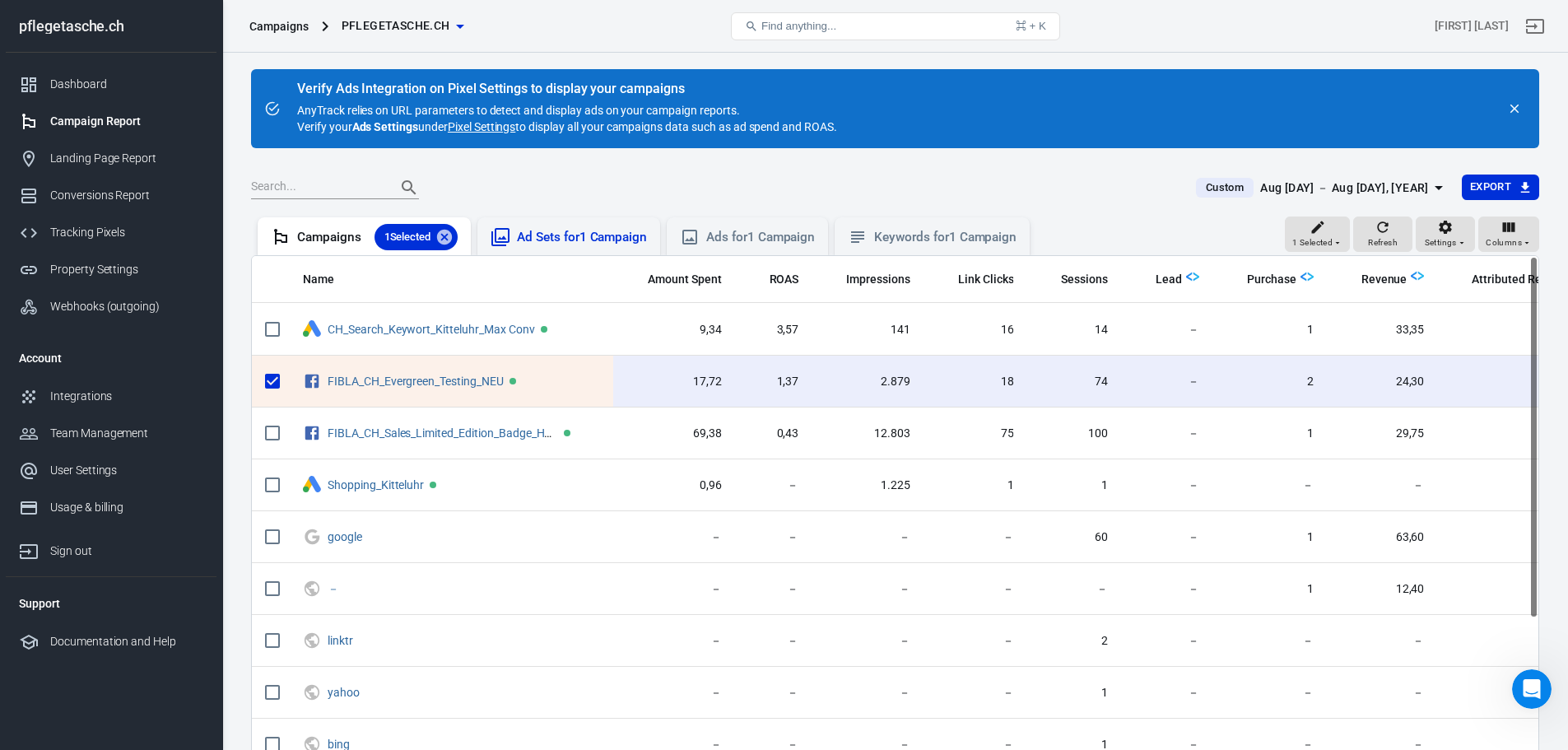 click on "Ad Sets   for  1   Campaign" at bounding box center (582, 237) 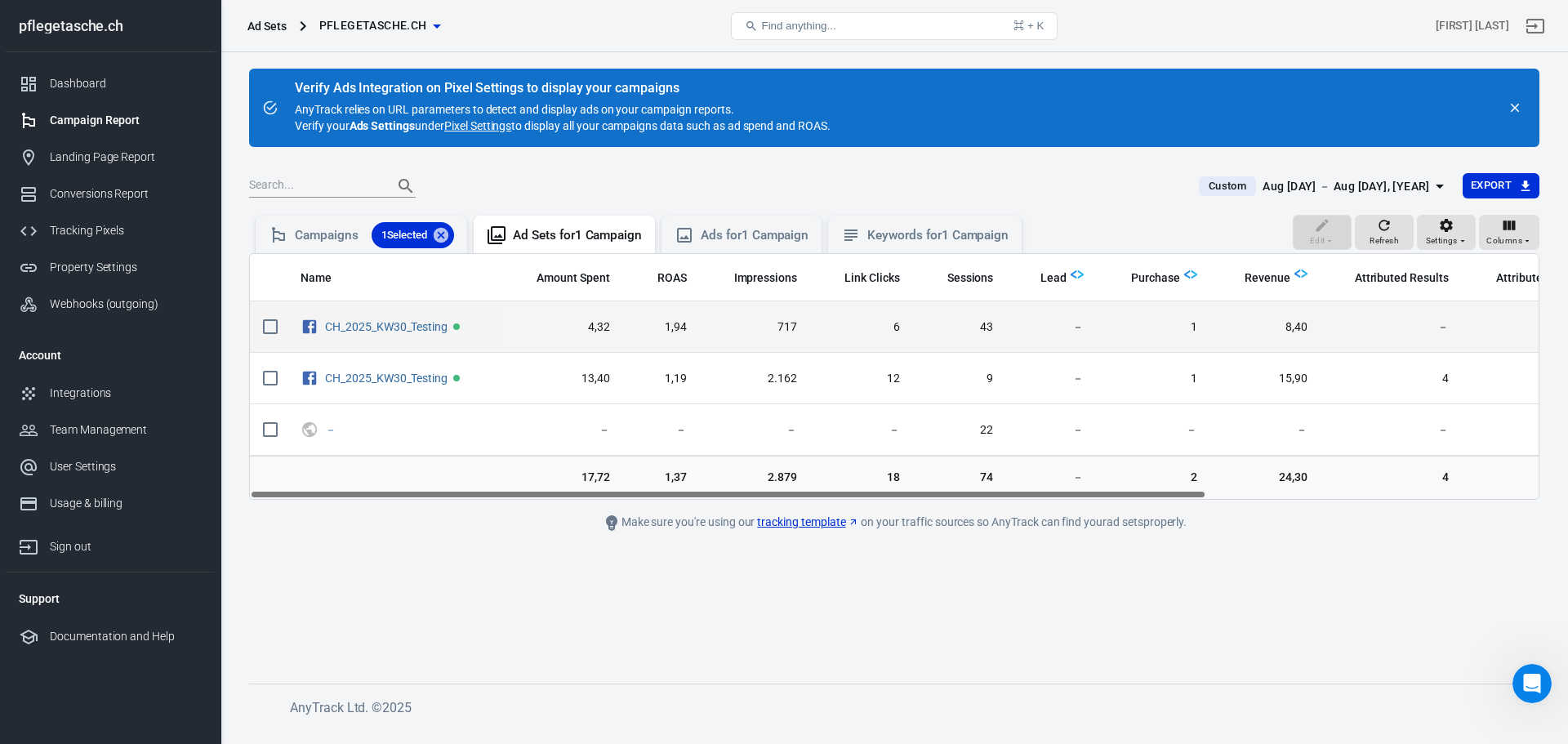 drag, startPoint x: 268, startPoint y: 379, endPoint x: 270, endPoint y: 340, distance: 39.05125 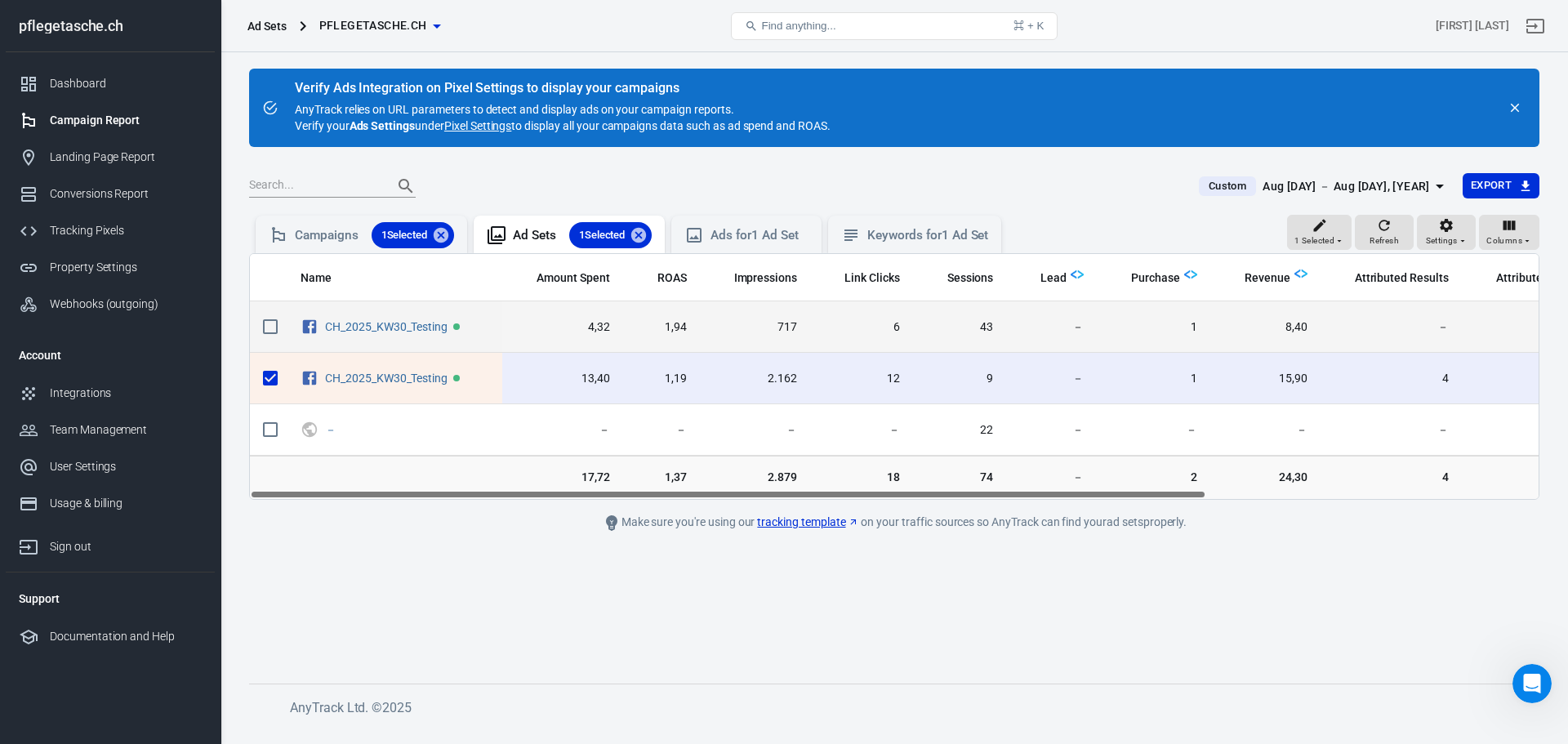click at bounding box center (270, 327) 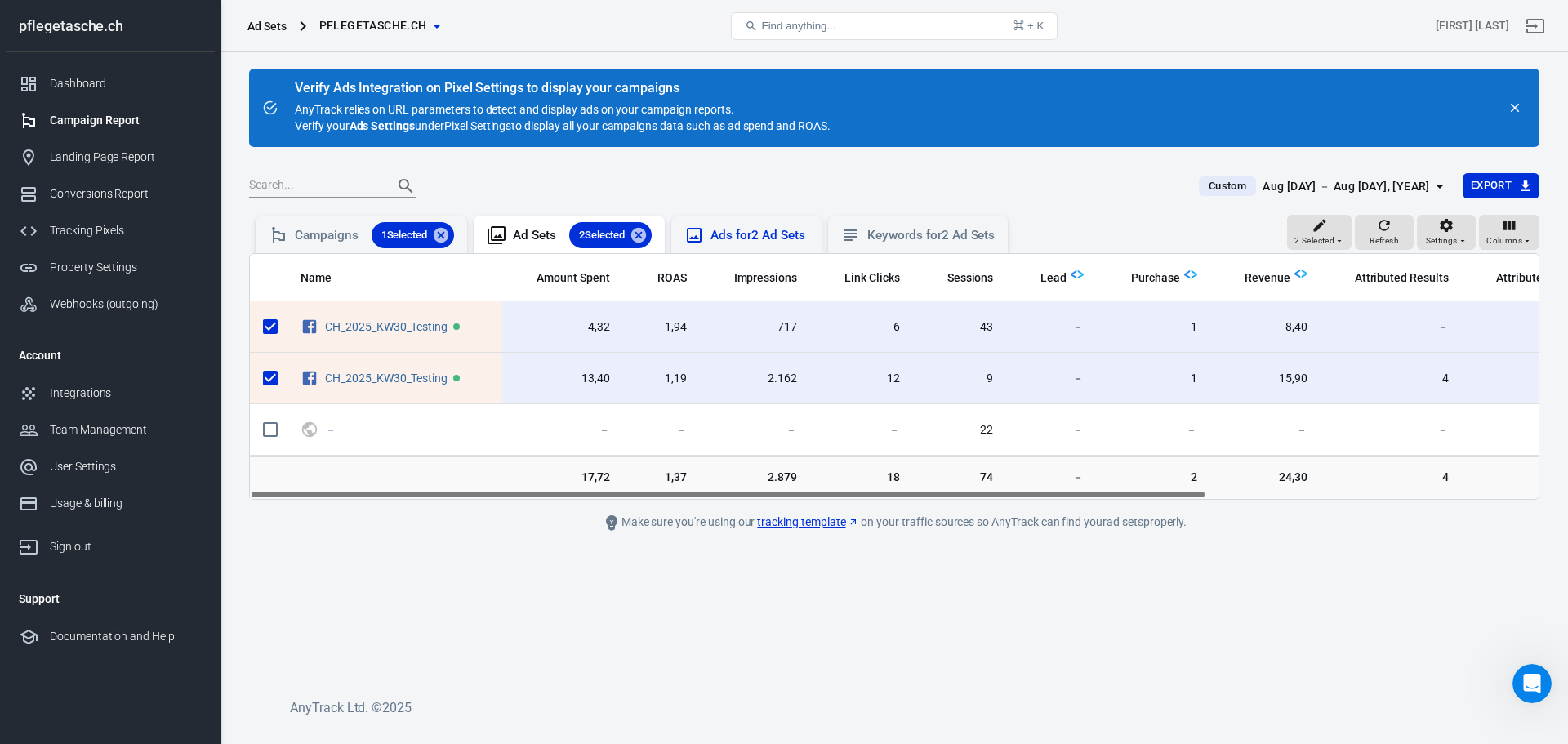 click on "Ads   for  2   Ad Sets" at bounding box center [760, 235] 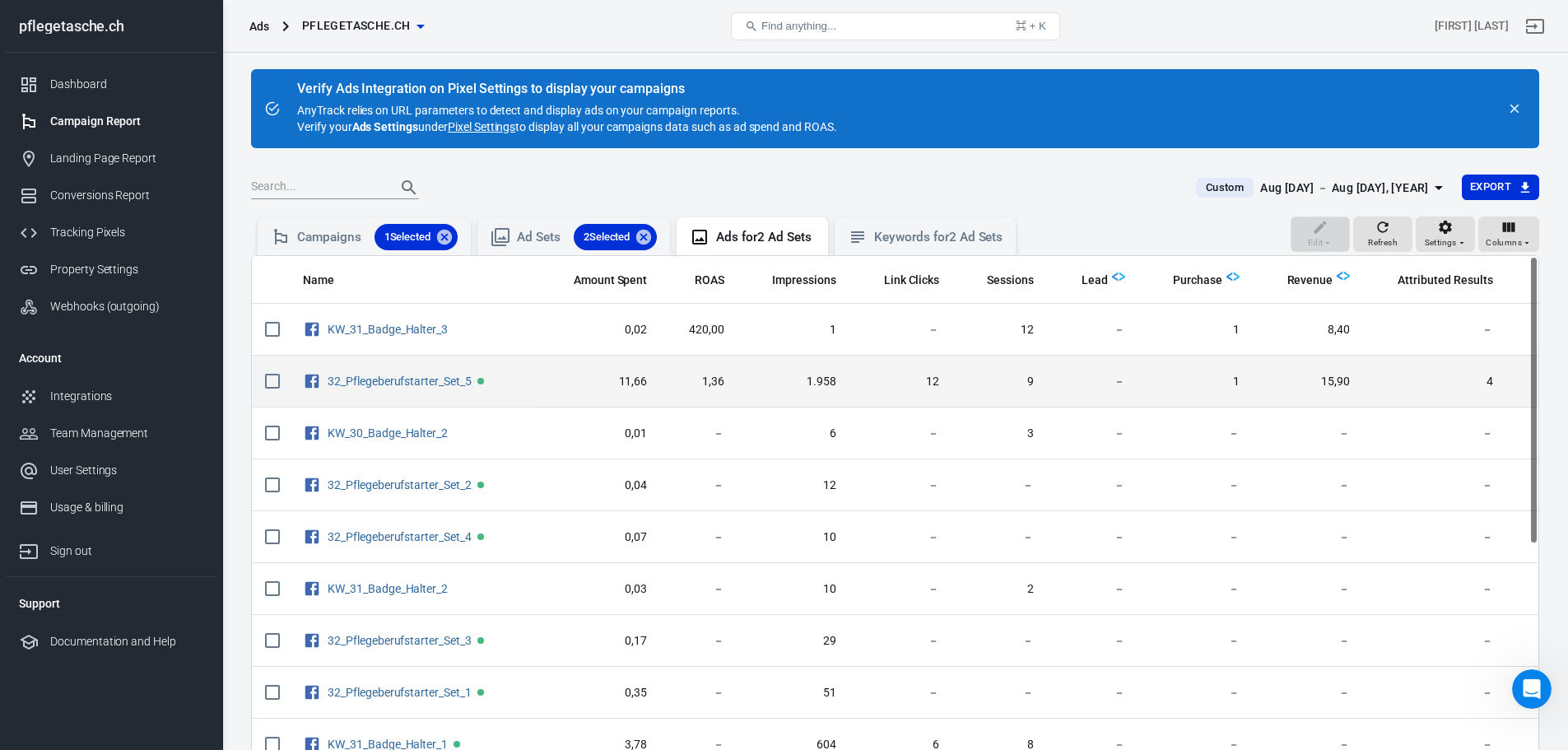 click at bounding box center [272, 381] 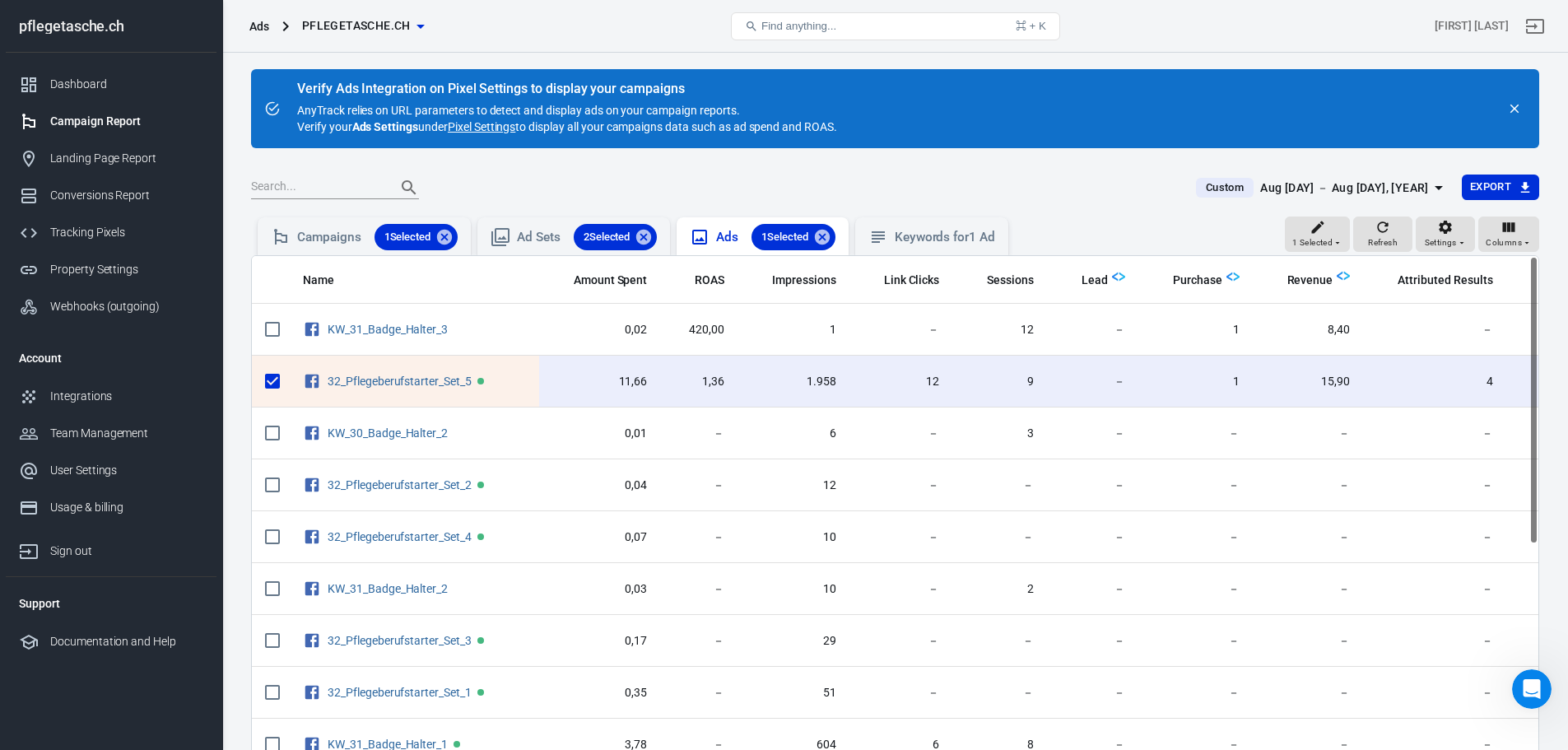 click 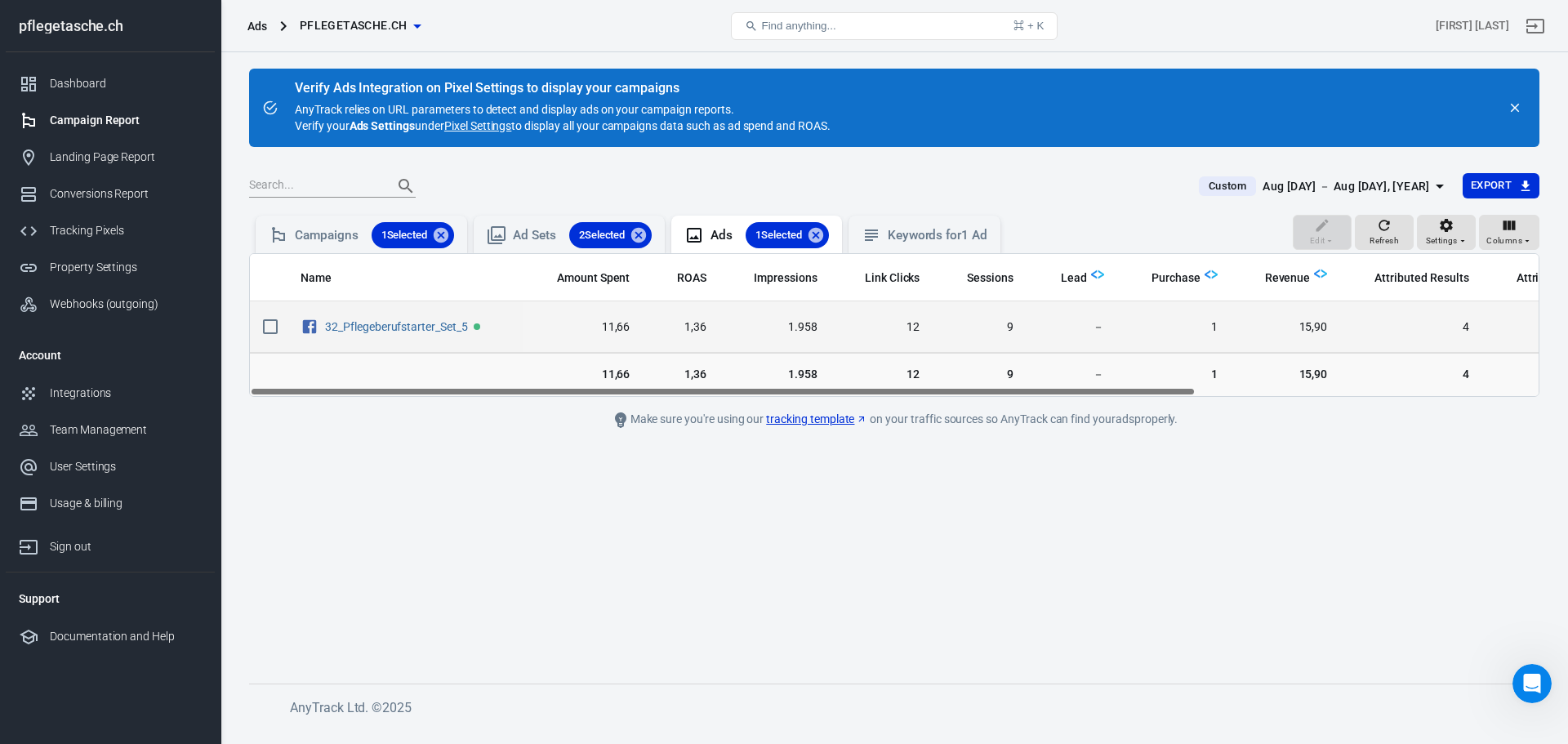 click at bounding box center (270, 327) 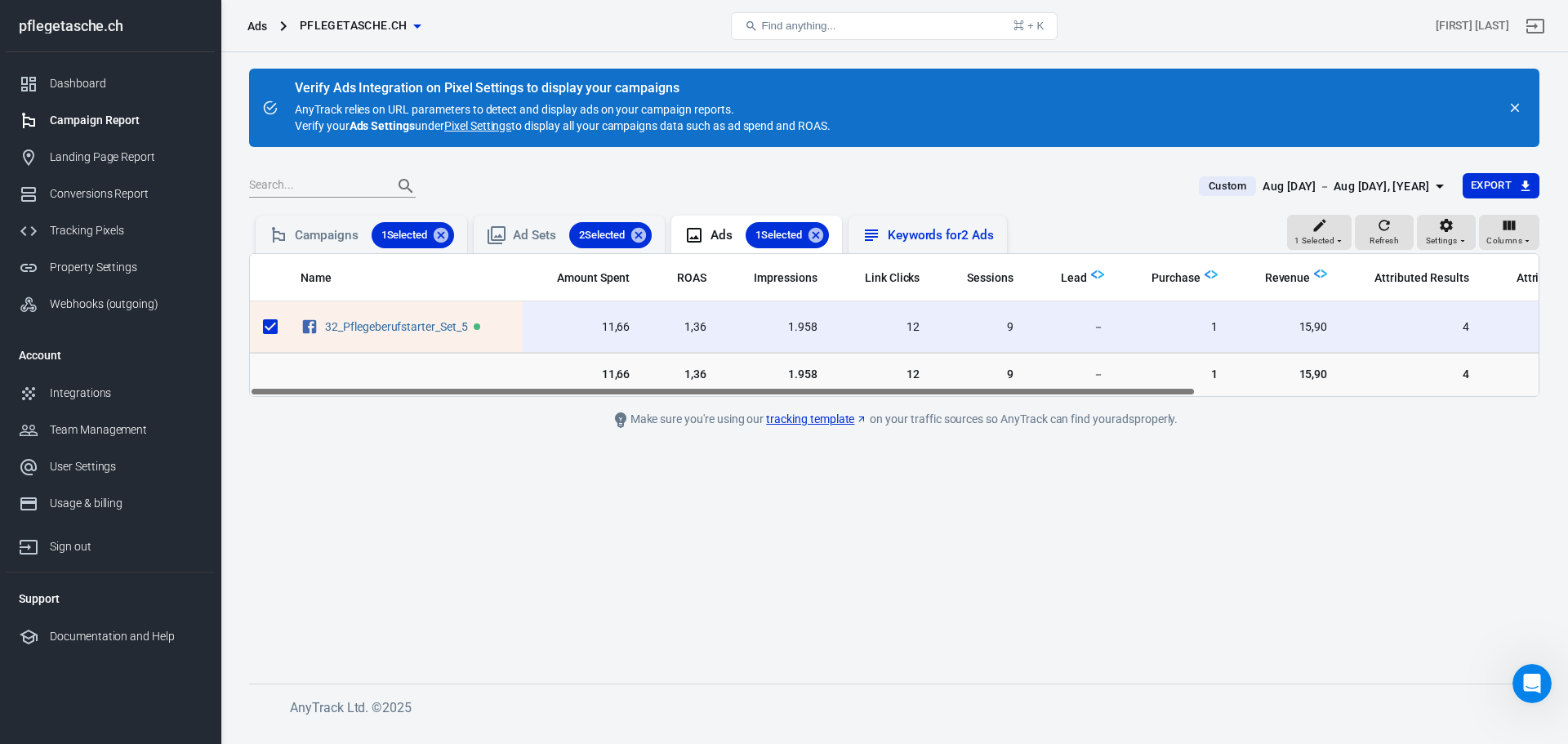 click on "Keywords   for  2   Ads" at bounding box center [941, 235] 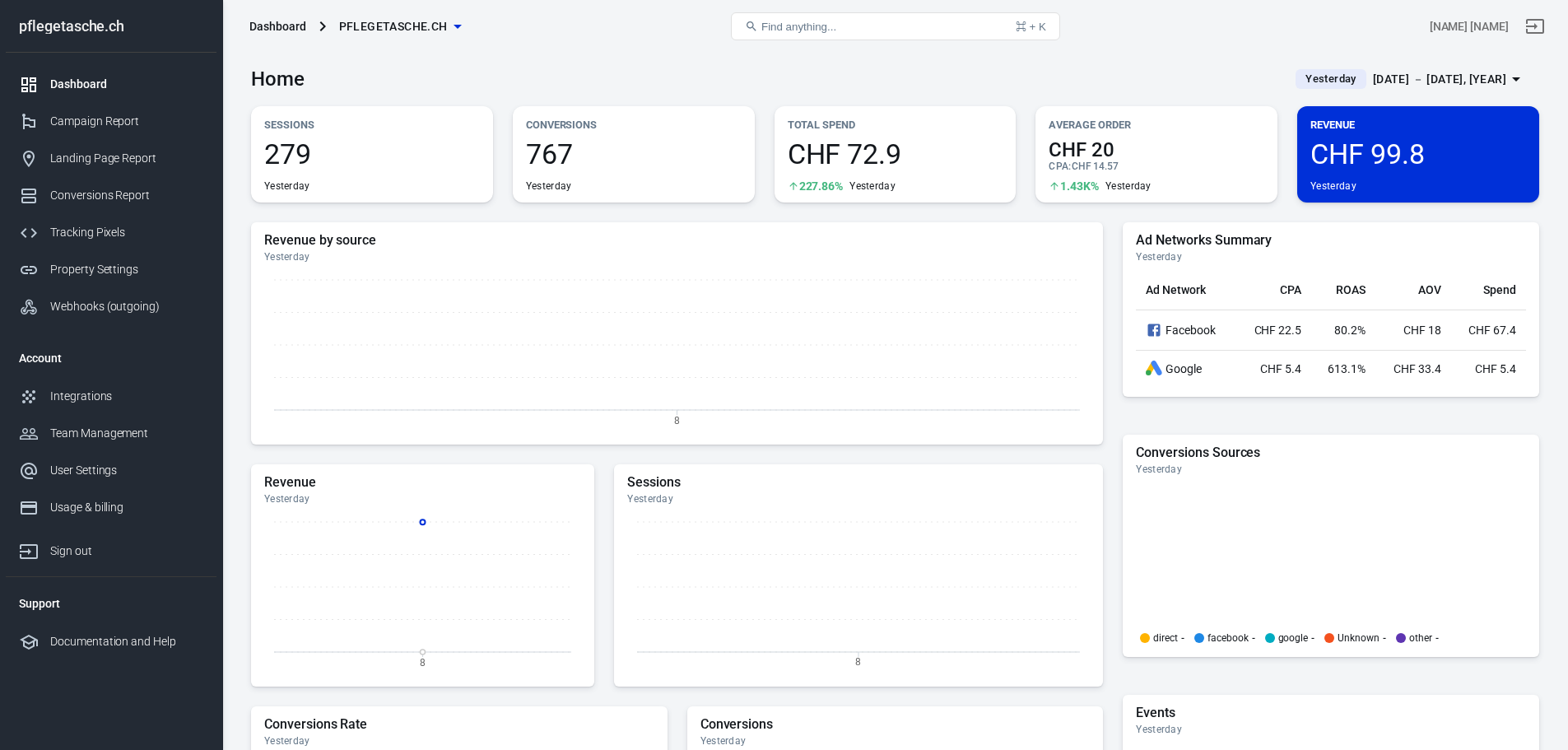 scroll, scrollTop: 0, scrollLeft: 0, axis: both 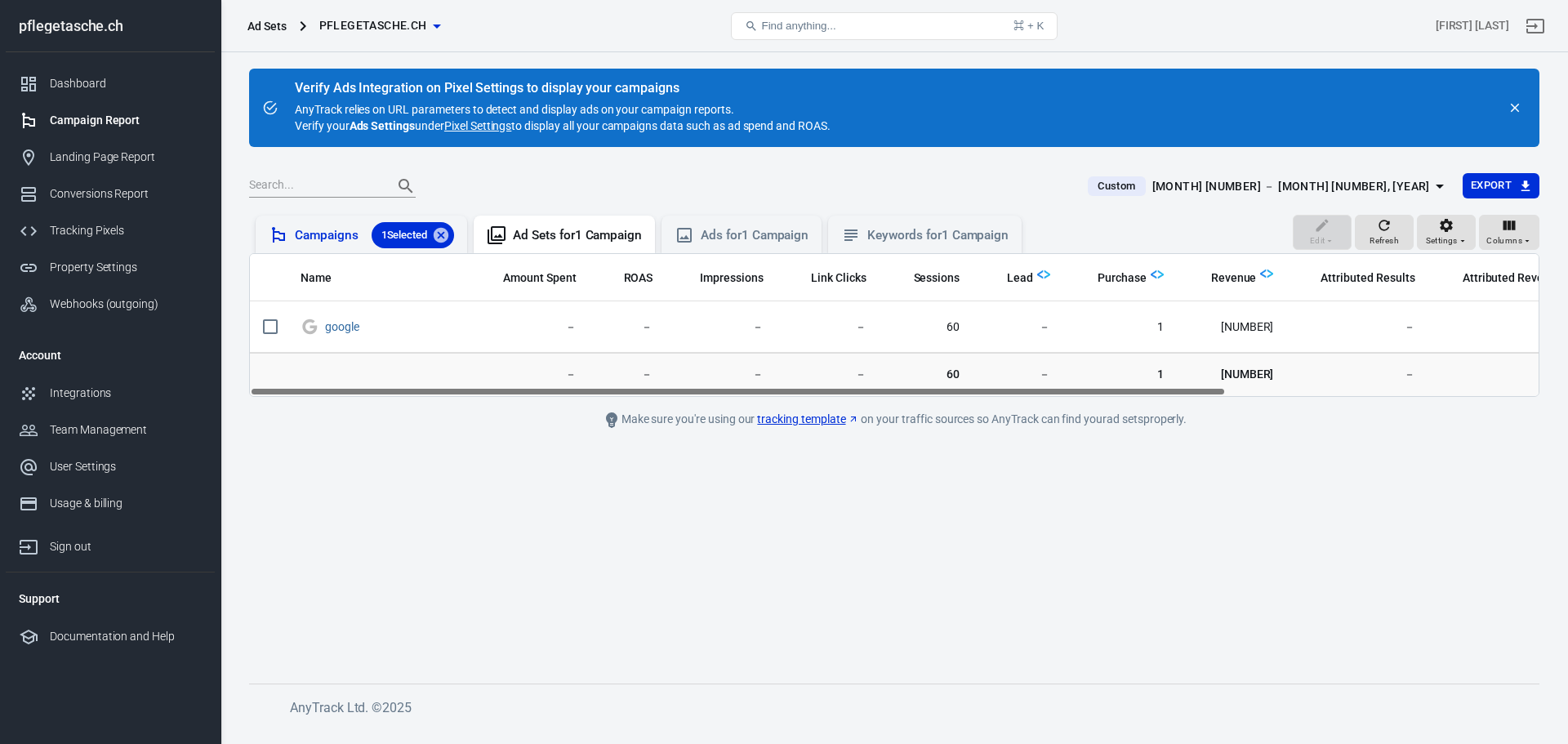 click on "Campaigns 1  Selected" at bounding box center [374, 235] 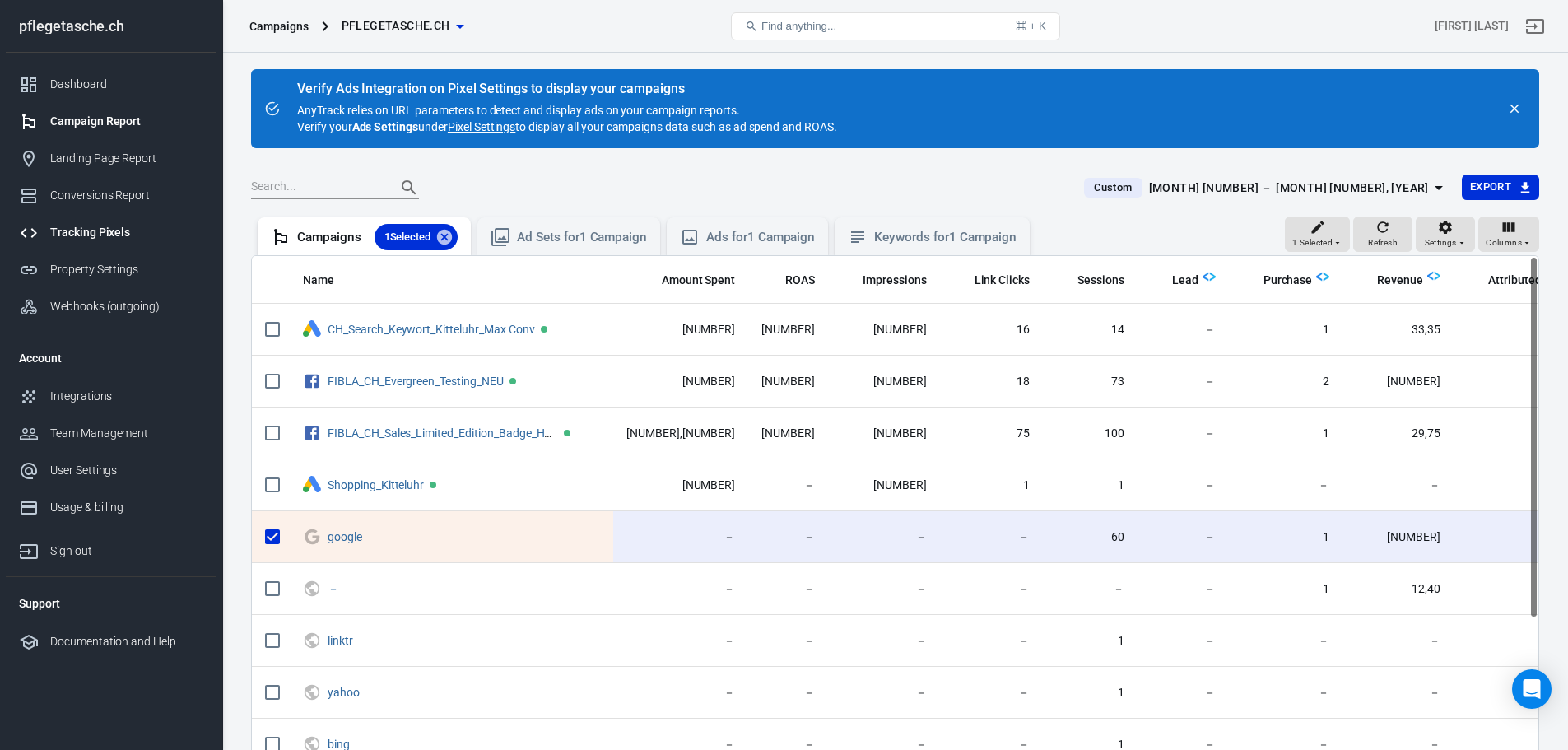 click on "Tracking Pixels" at bounding box center [127, 232] 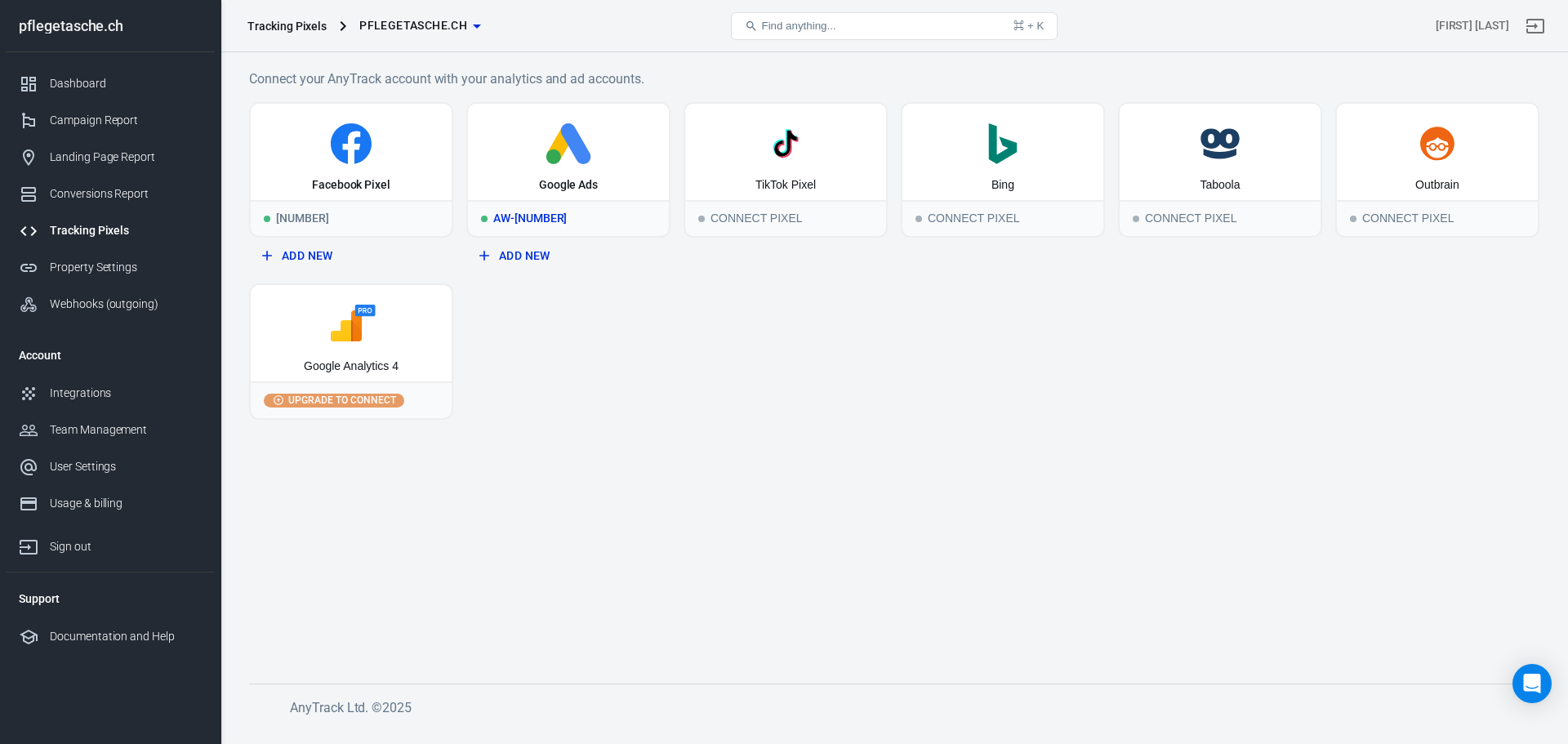 click 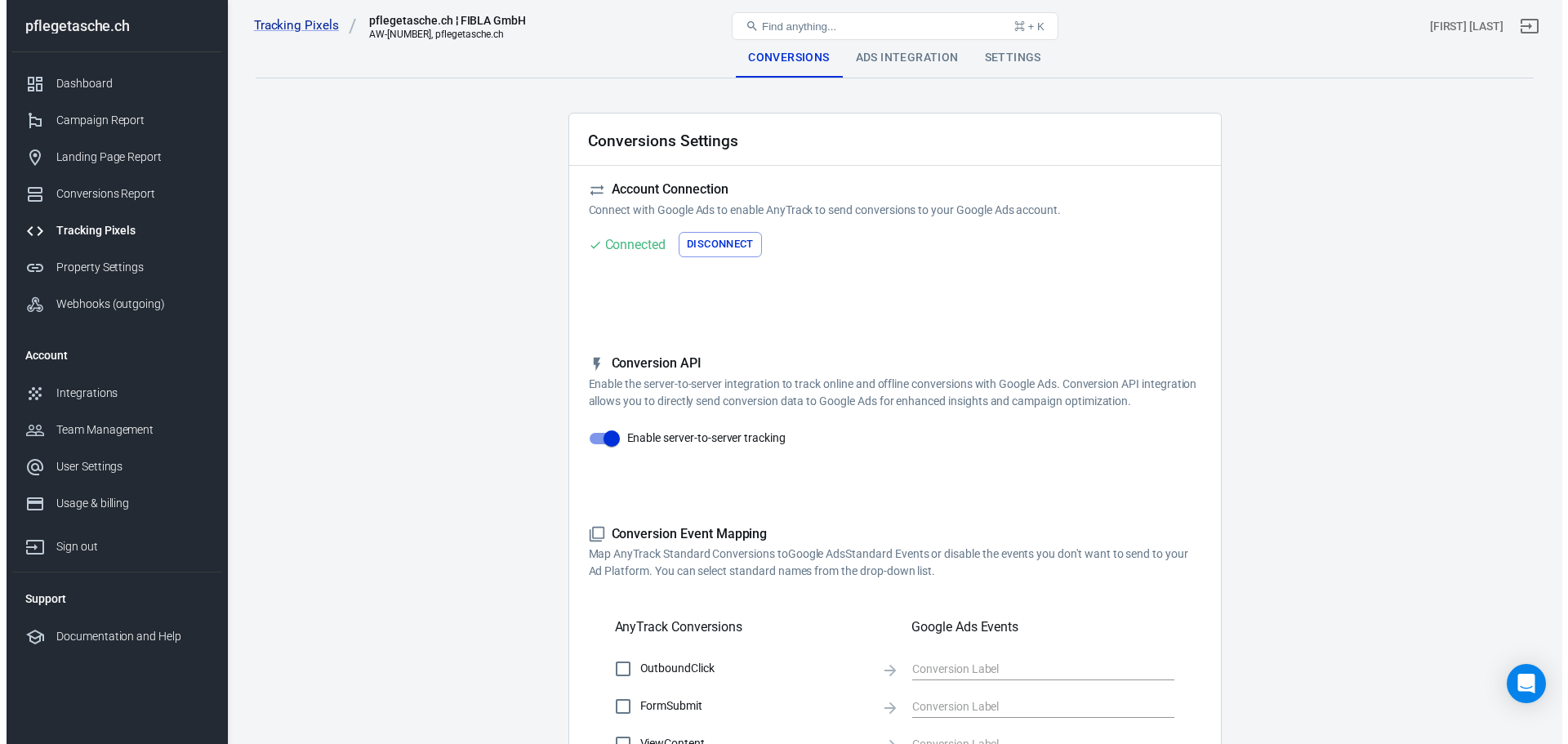 scroll, scrollTop: 0, scrollLeft: 0, axis: both 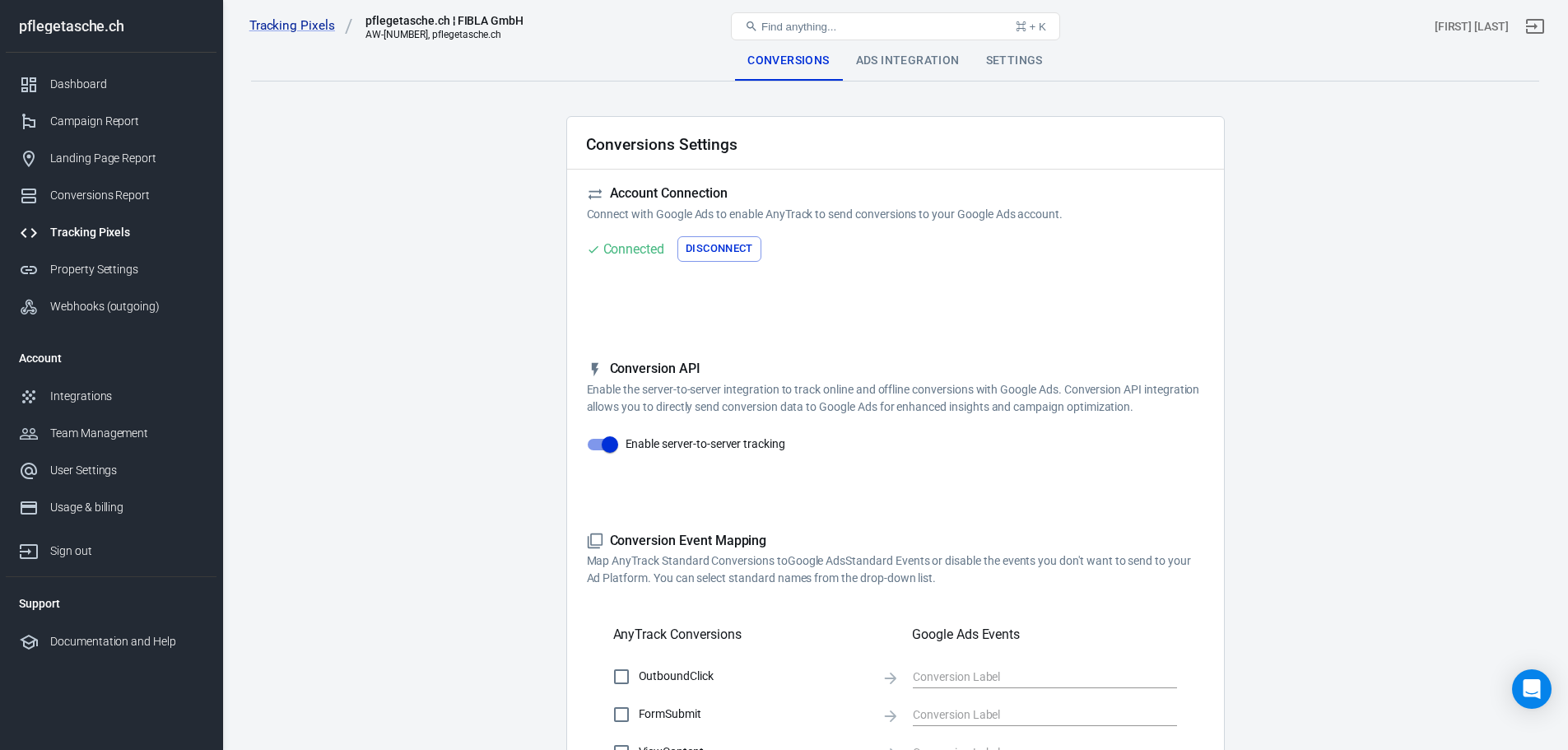 click on "Ads Integration" at bounding box center [908, 61] 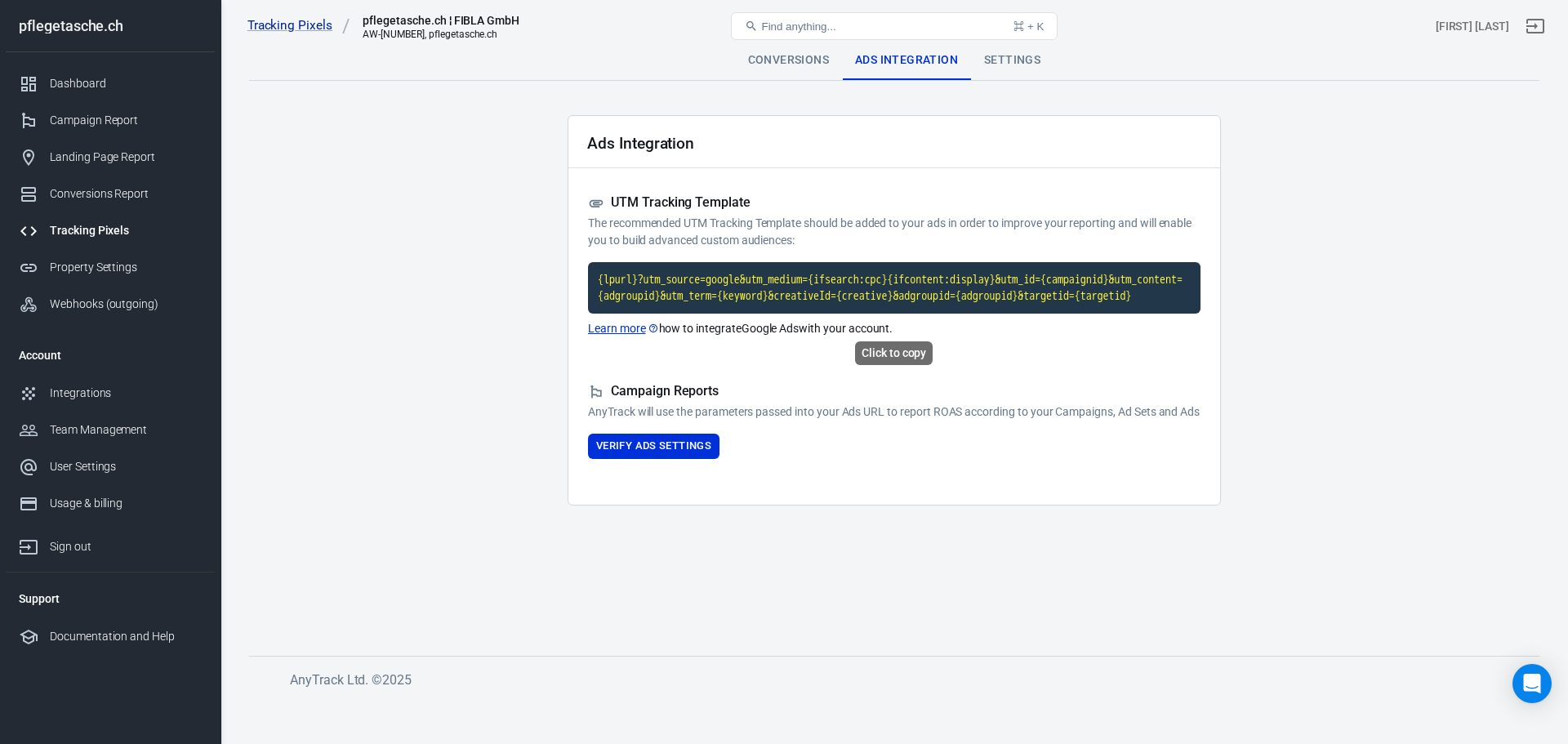 click on "{lpurl}?utm_source=google&utm_medium={ifsearch:cpc}{ifcontent:display}&utm_id={campaignid}&utm_content={adgroupid}&utm_term={keyword}&creativeId={creative}&adgroupid={adgroupid}&targetid={targetid}" at bounding box center [894, 287] 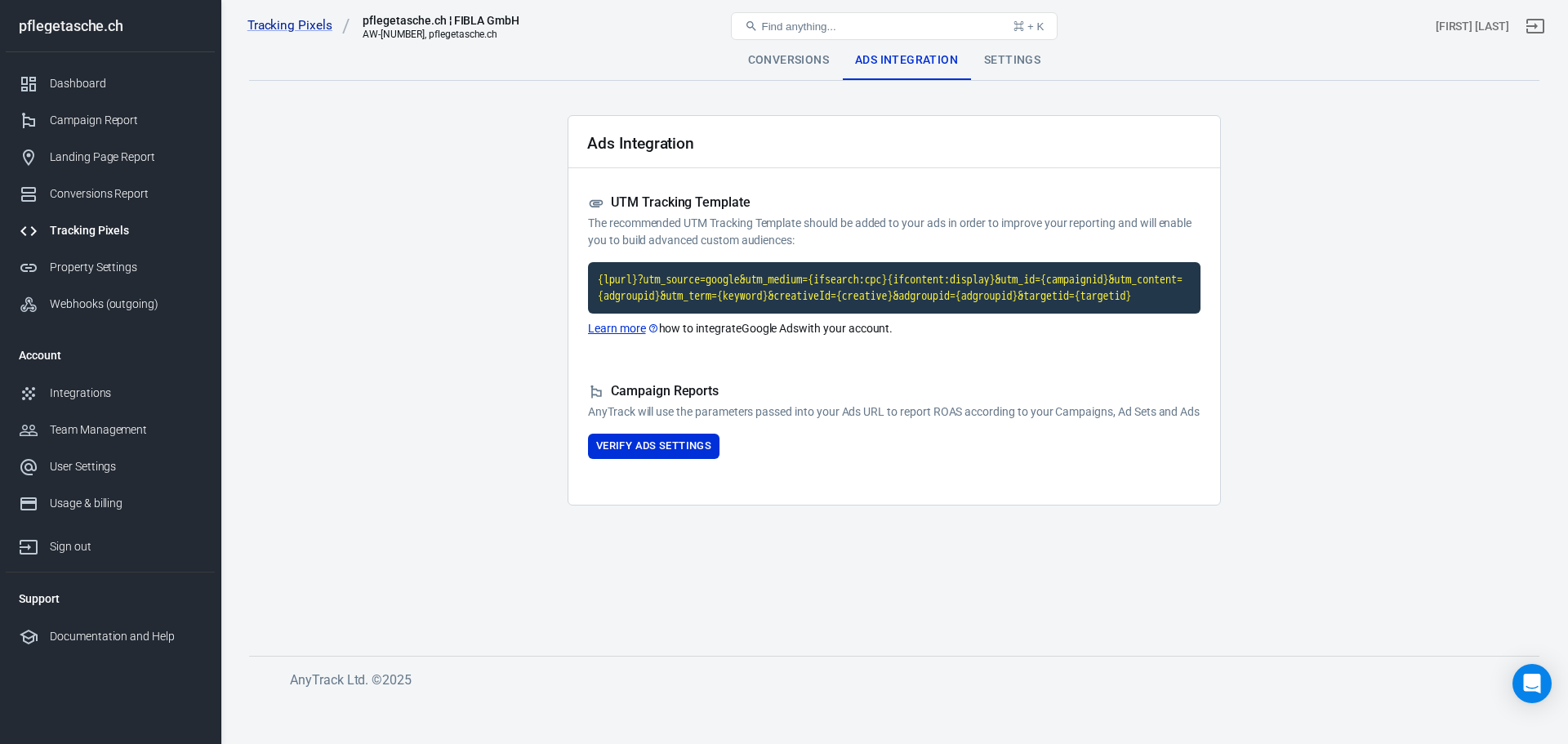 click on "Learn more" at bounding box center [623, 328] 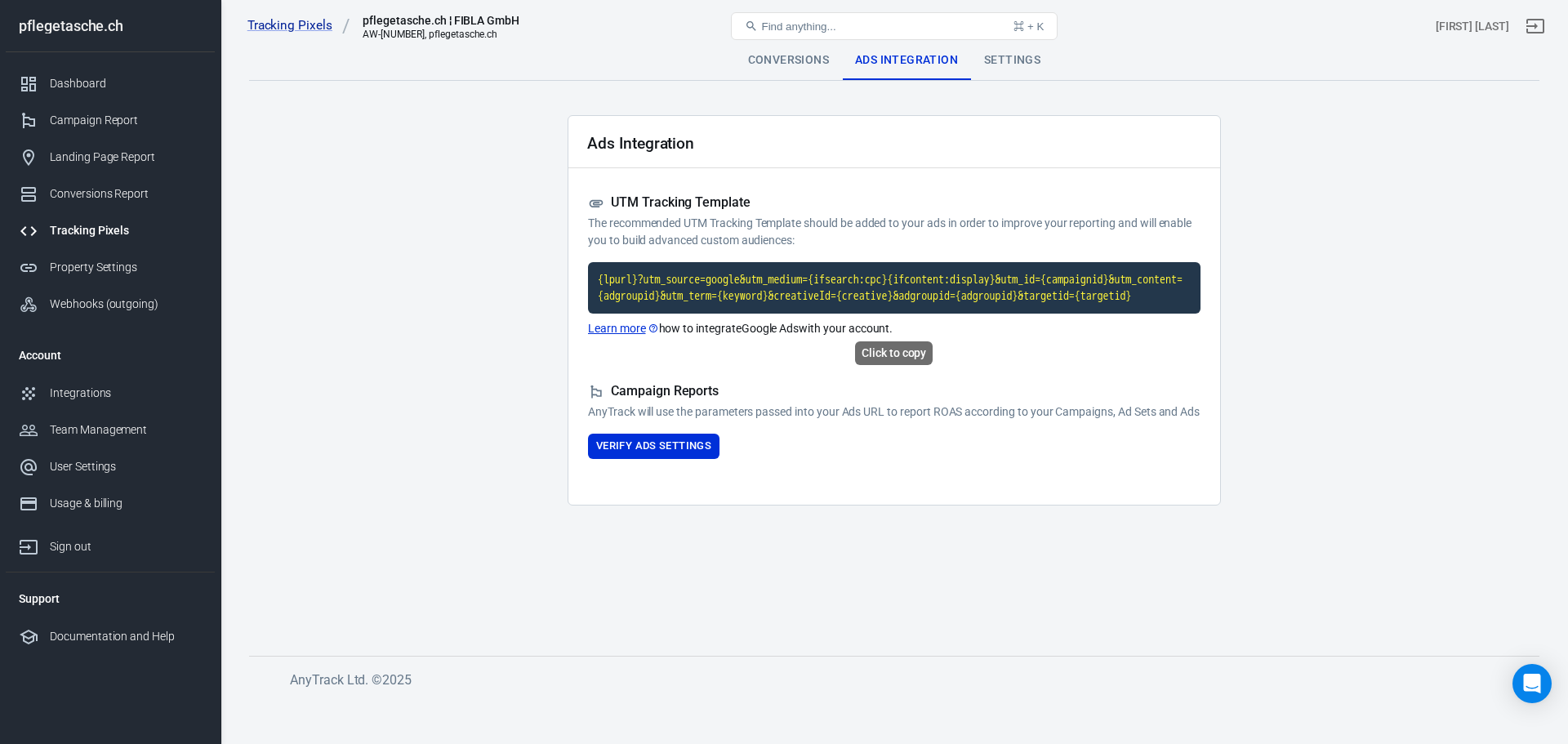click on "{lpurl}?utm_source=google&utm_medium={ifsearch:cpc}{ifcontent:display}&utm_id={campaignid}&utm_content={adgroupid}&utm_term={keyword}&creativeId={creative}&adgroupid={adgroupid}&targetid={targetid}" at bounding box center [894, 287] 